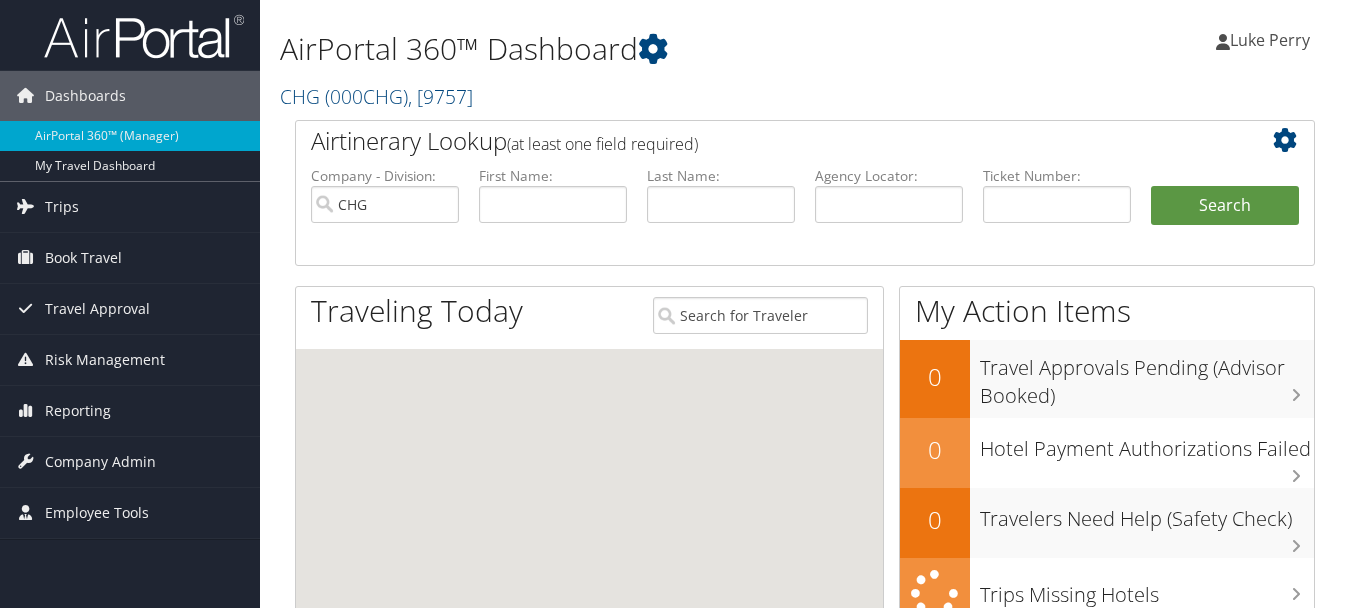 scroll, scrollTop: 0, scrollLeft: 0, axis: both 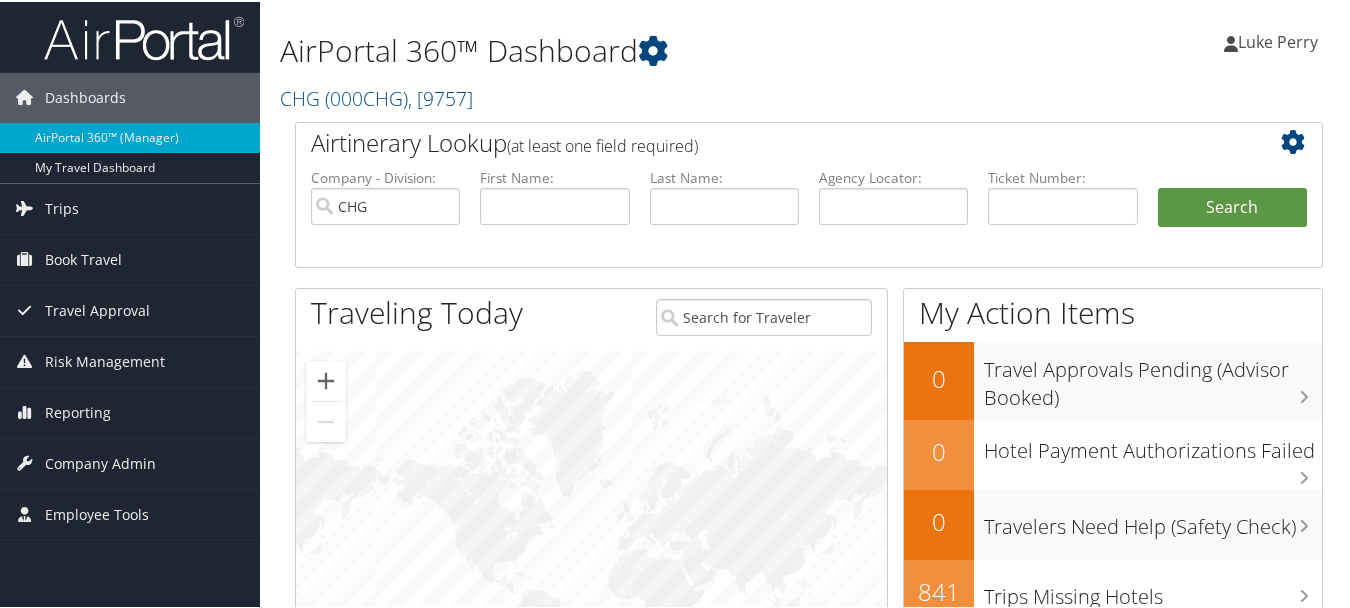 click at bounding box center (591, 561) 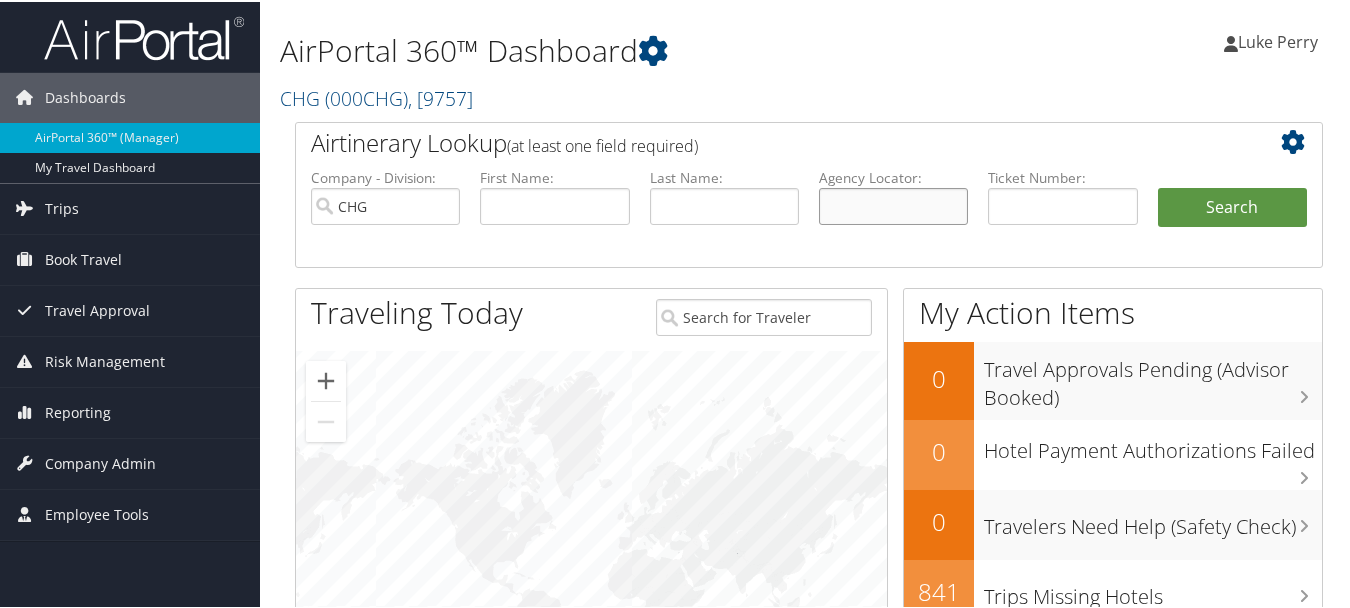click at bounding box center [893, 204] 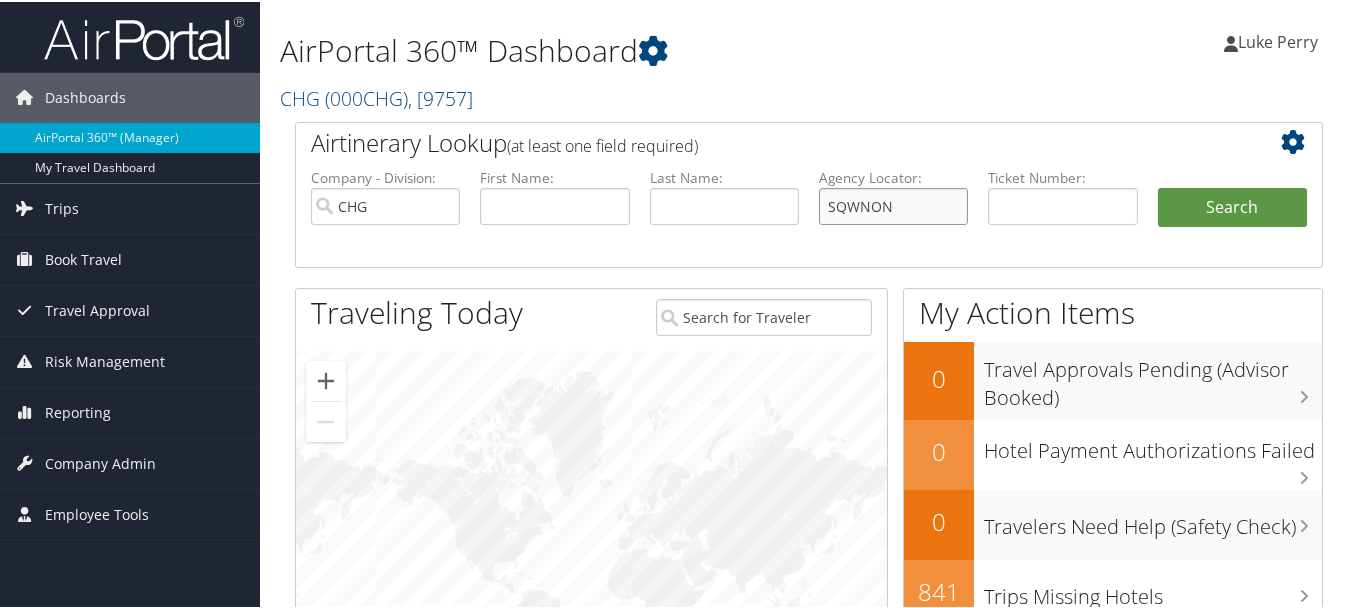 type on "SQWNON" 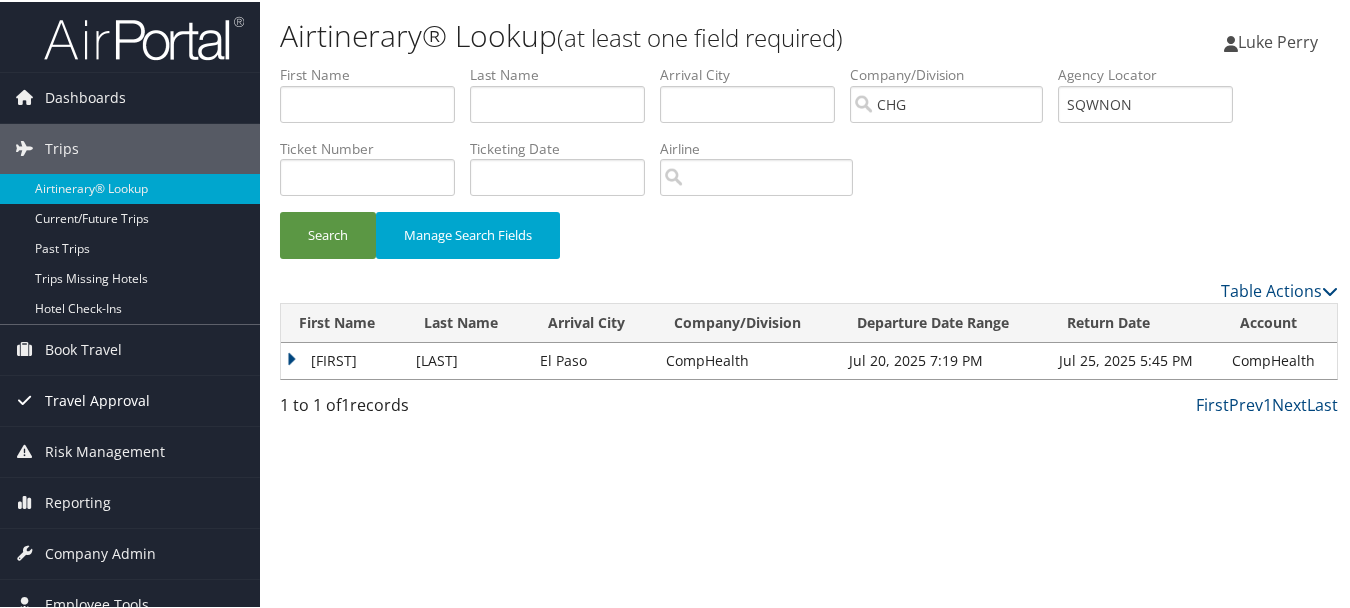 scroll, scrollTop: 21, scrollLeft: 0, axis: vertical 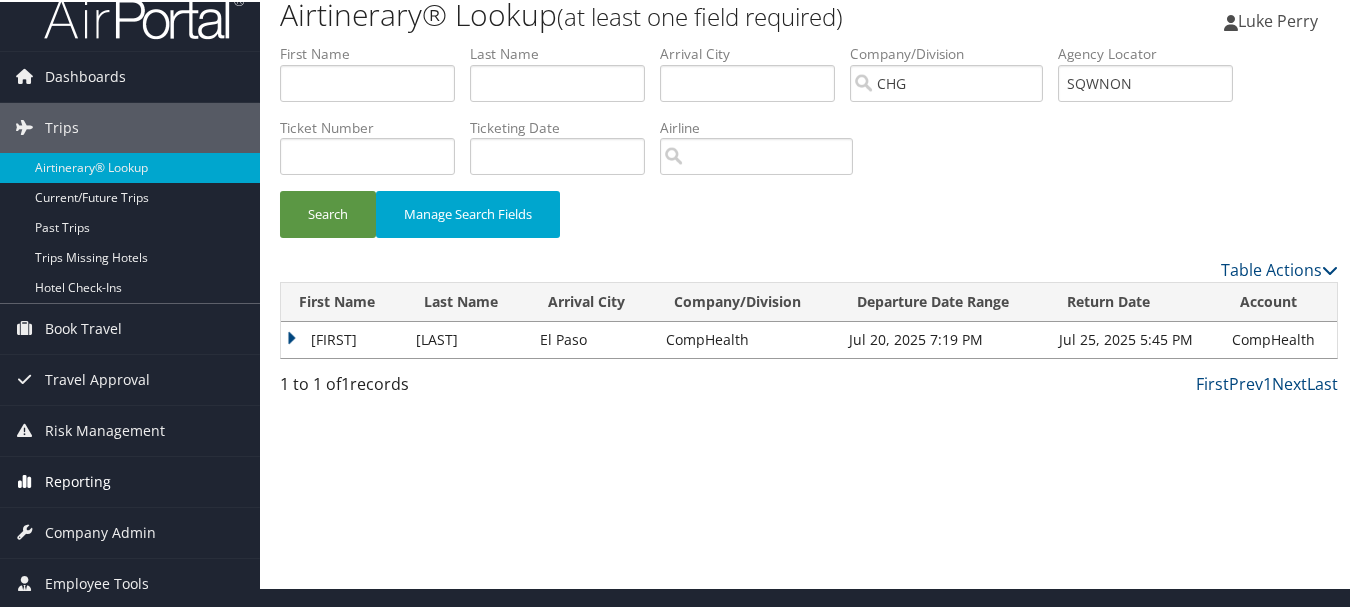 click on "Reporting" at bounding box center (130, 480) 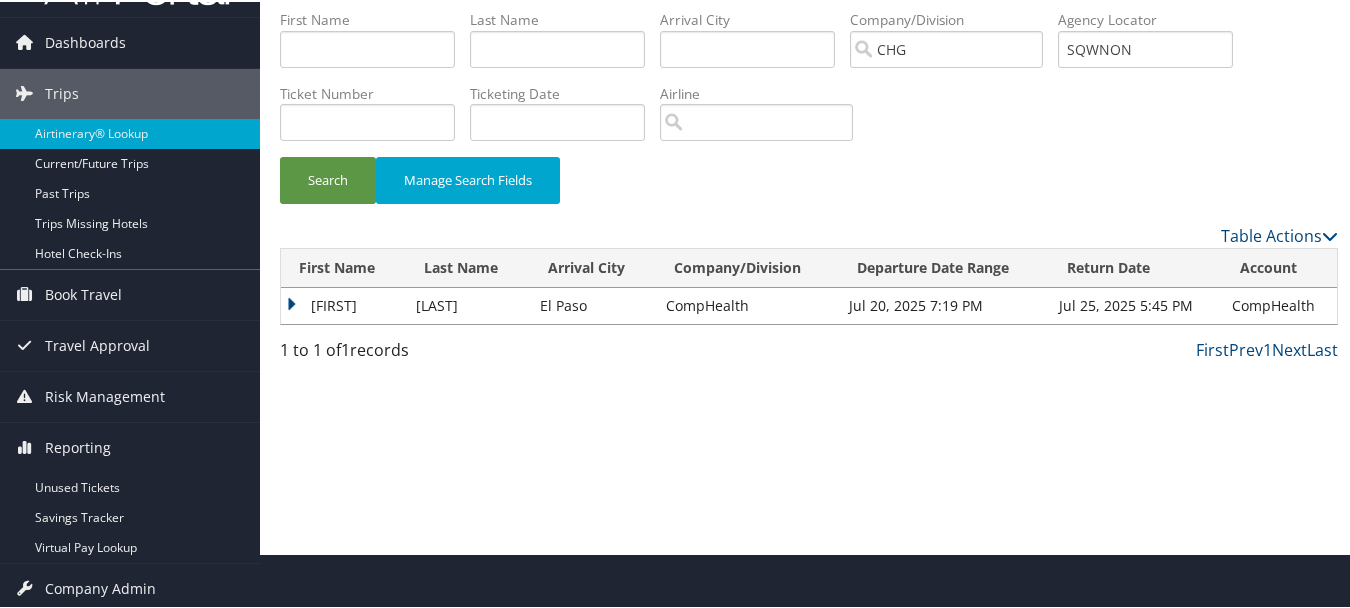 scroll, scrollTop: 0, scrollLeft: 0, axis: both 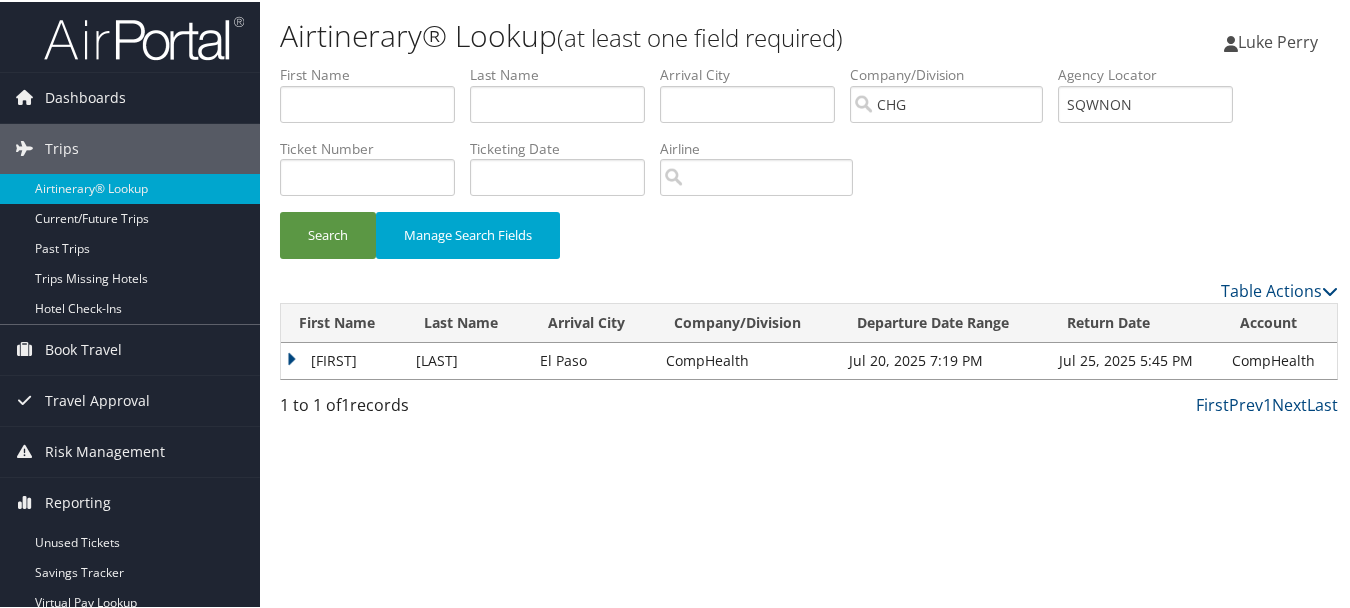 click on "CompHealth" at bounding box center [1279, 359] 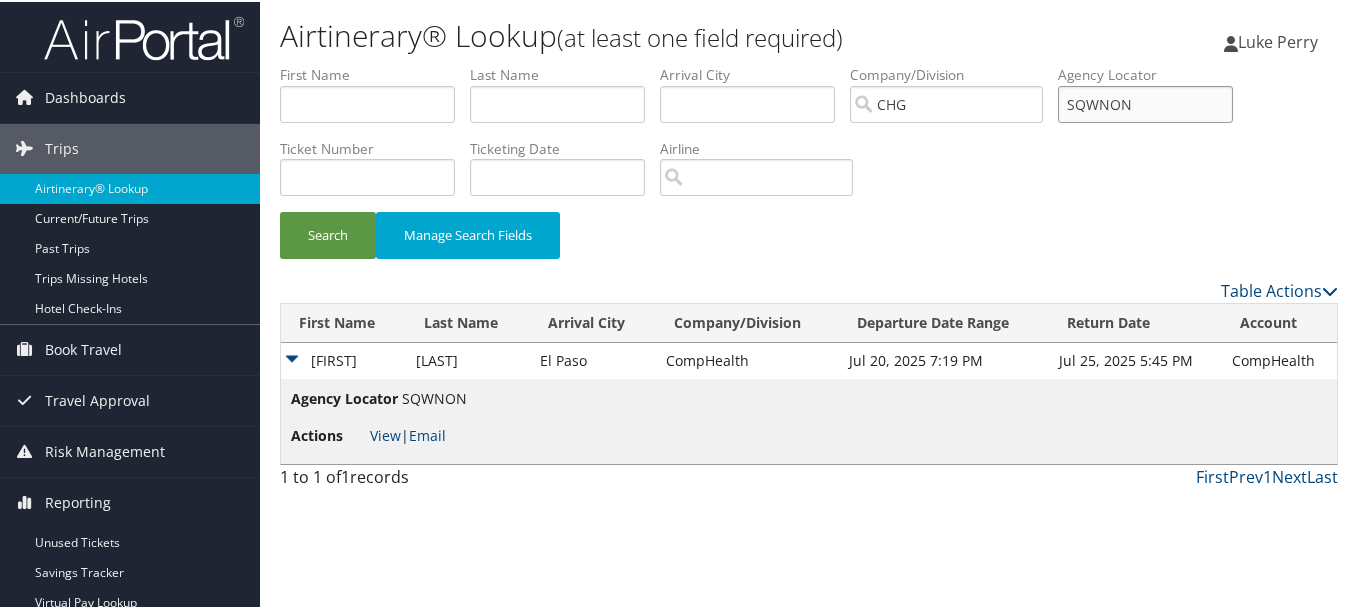click on "First Name Last Name Departure City Arrival City Company/Division CHG Airport/City Code Departure Date Range Agency Locator SQWNON Ticket Number Ticketing Date Invoice Number Flight Number Agent Name Air Confirmation Hotel Confirmation Credit Card - Last 4 Digits Airline Car Rental Chain Hotel Chain Rail Vendor Authorization Billable Client Code Cost Center Department Explanation Manager ID Project Purpose Region Traveler ID" at bounding box center [809, 63] 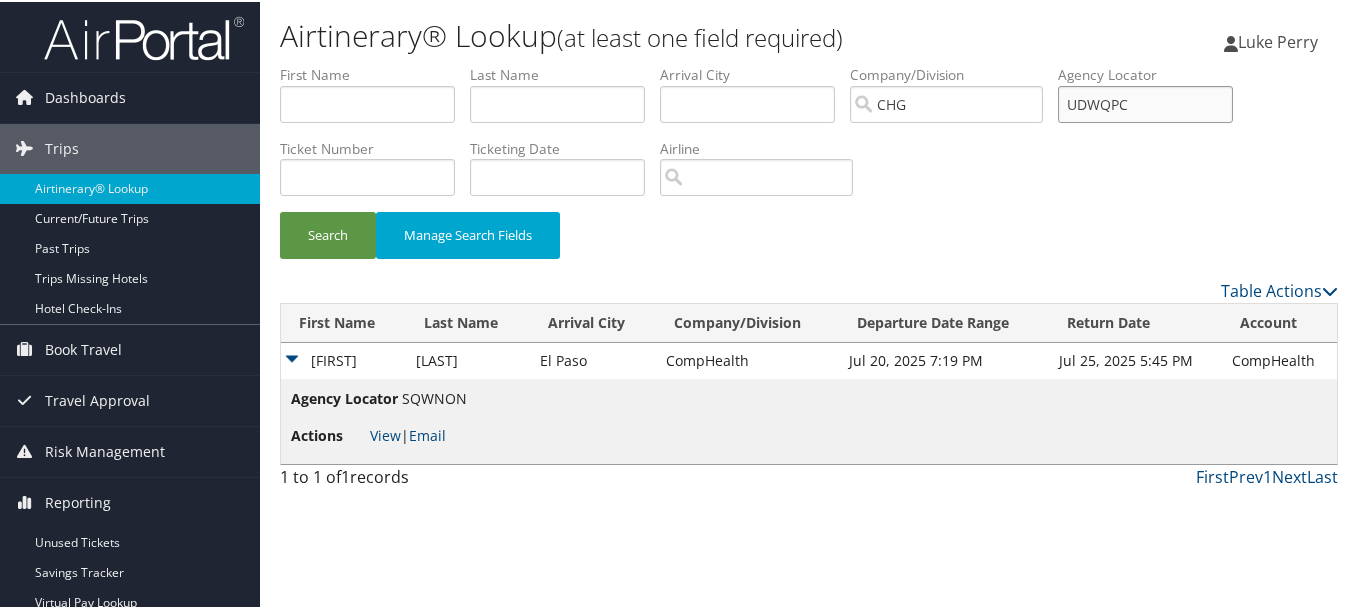 type on "UDWQPC" 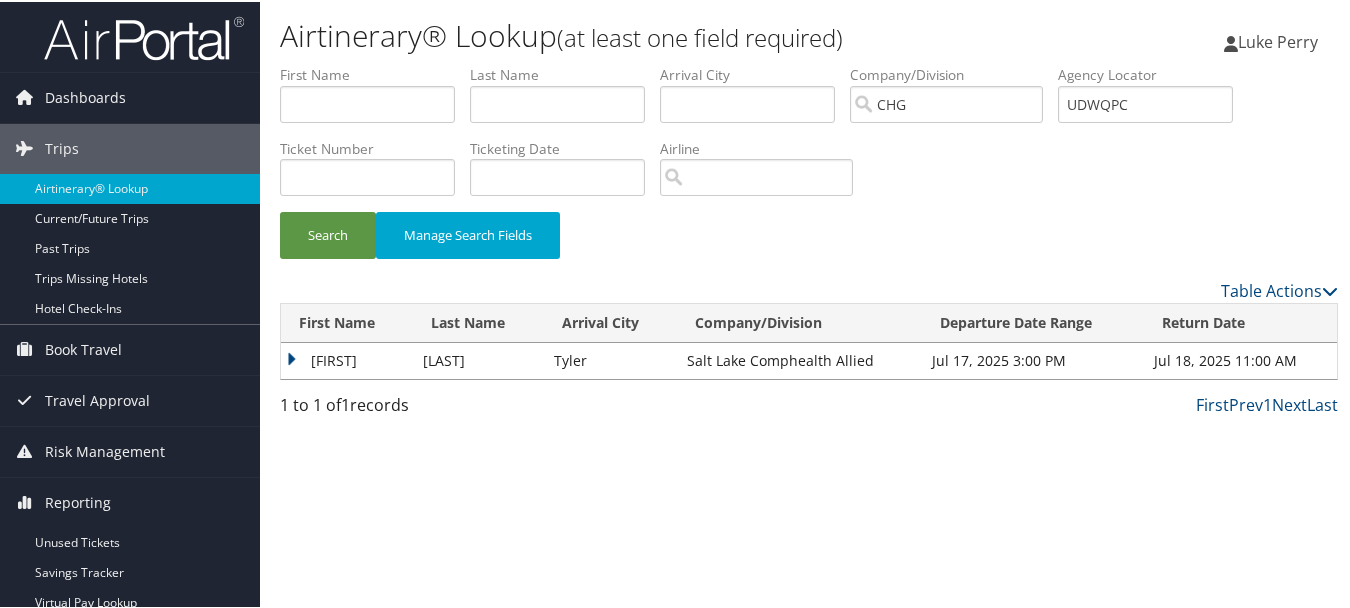 click on "Shahzad" at bounding box center [347, 359] 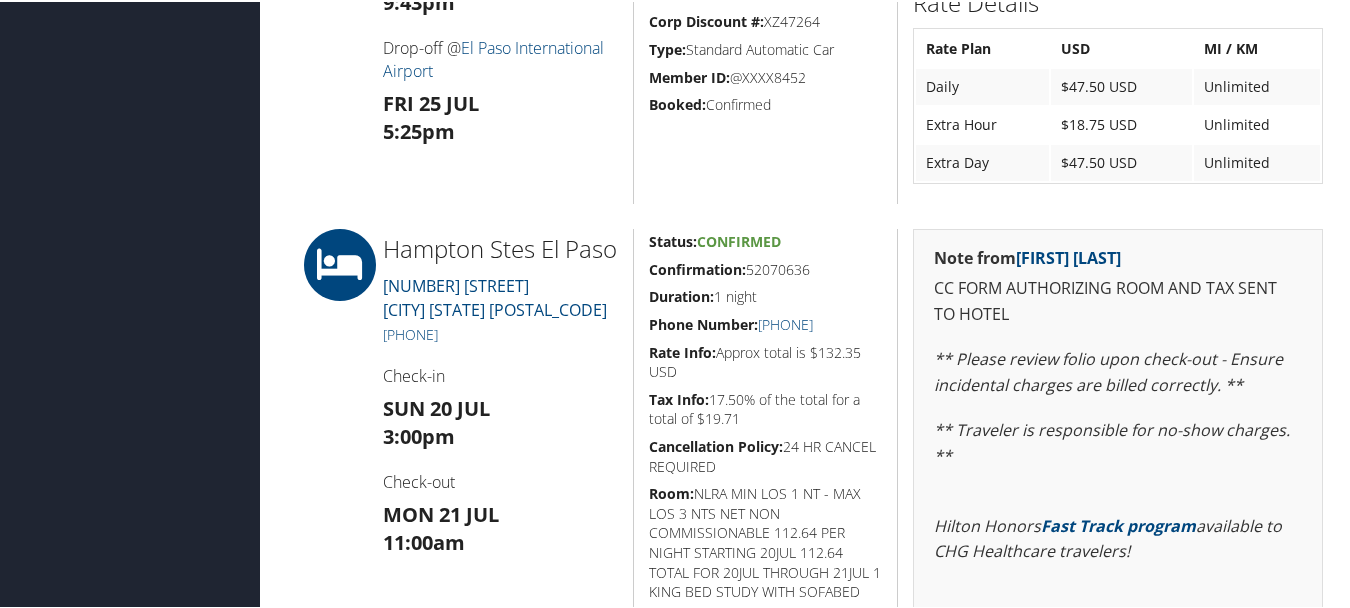 scroll, scrollTop: 1100, scrollLeft: 0, axis: vertical 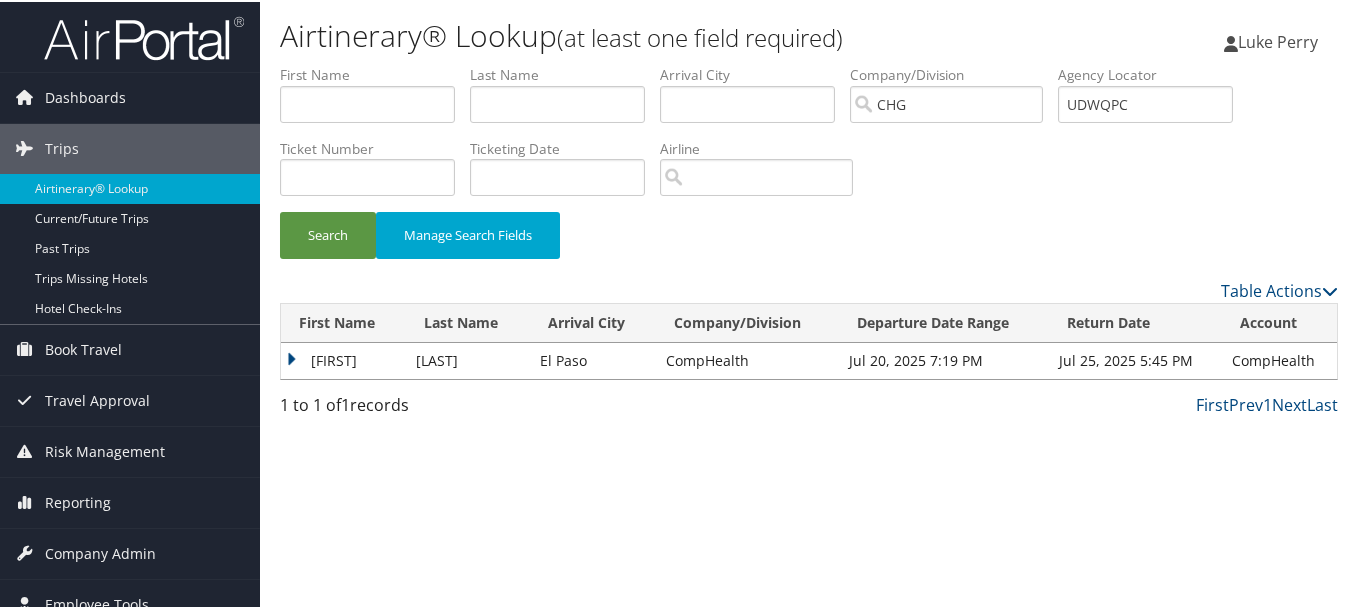 click on "Table Actions" at bounding box center (945, 289) 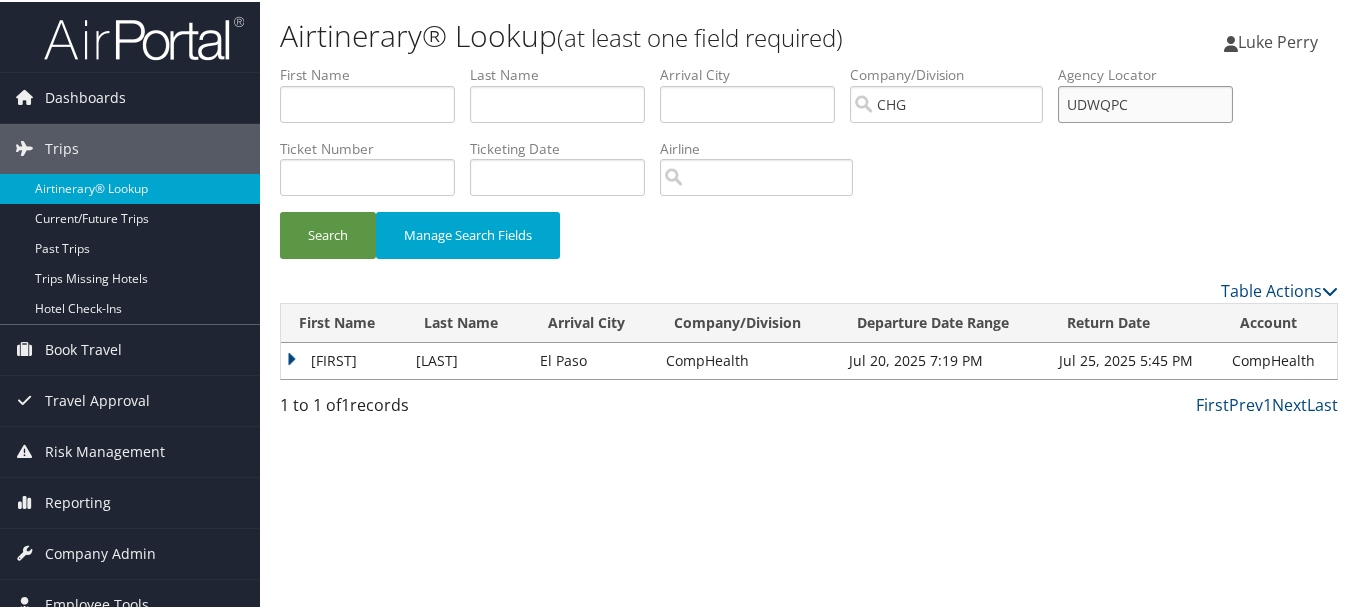 drag, startPoint x: 1176, startPoint y: 104, endPoint x: 969, endPoint y: 104, distance: 207 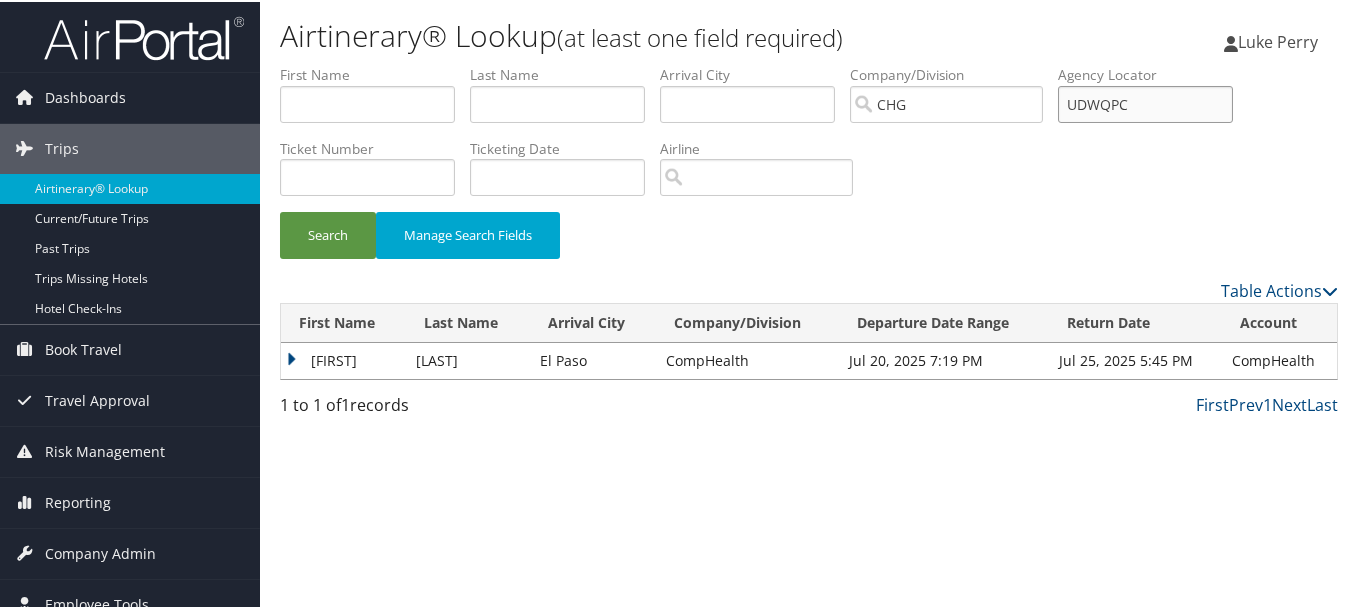 click on "First Name Last Name Departure City Arrival City Company/Division CHG Airport/City Code Departure Date Range Agency Locator UDWQPC Ticket Number Ticketing Date Invoice Number Flight Number Agent Name Air Confirmation Hotel Confirmation Credit Card - Last 4 Digits Airline Car Rental Chain Hotel Chain Rail Vendor Authorization Billable Client Code Cost Center Department Explanation Manager ID Project Purpose Region Traveler ID" at bounding box center [809, 63] 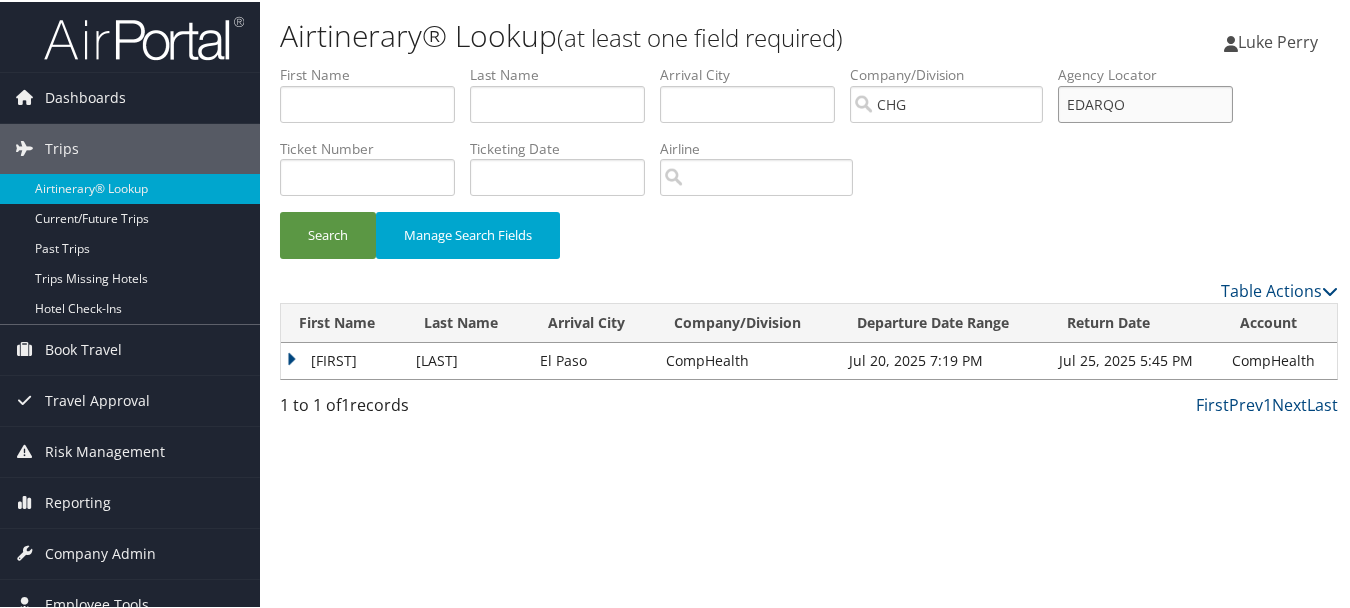 click on "Search" at bounding box center [328, 233] 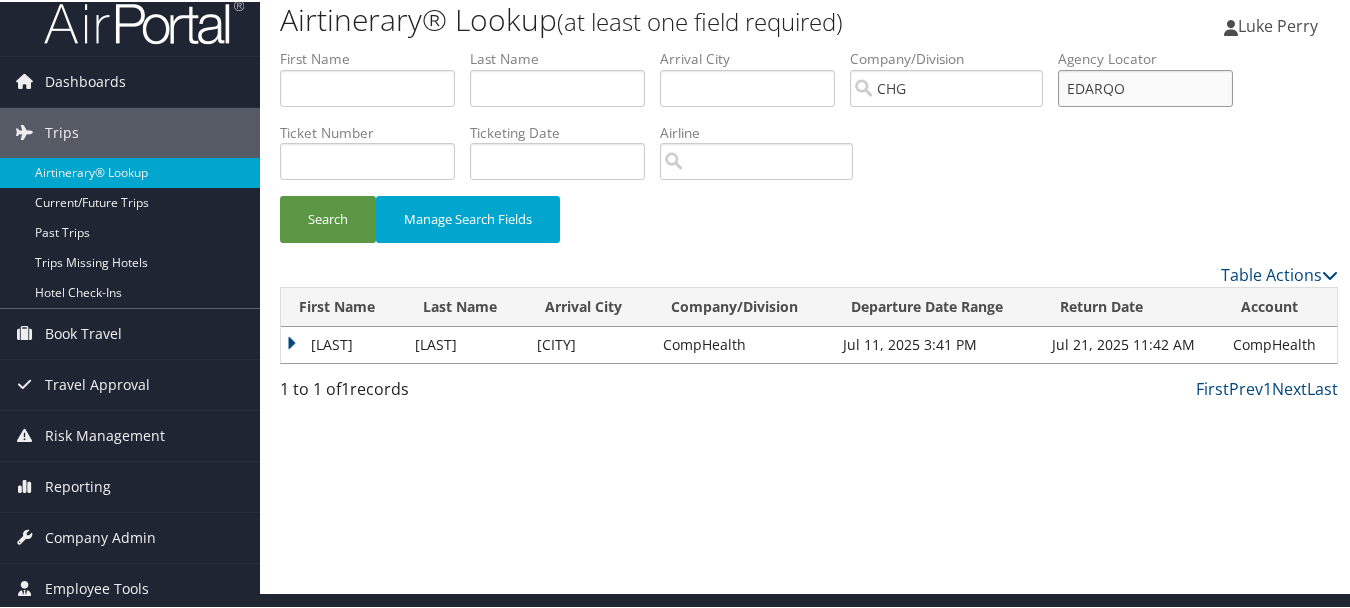 scroll, scrollTop: 21, scrollLeft: 0, axis: vertical 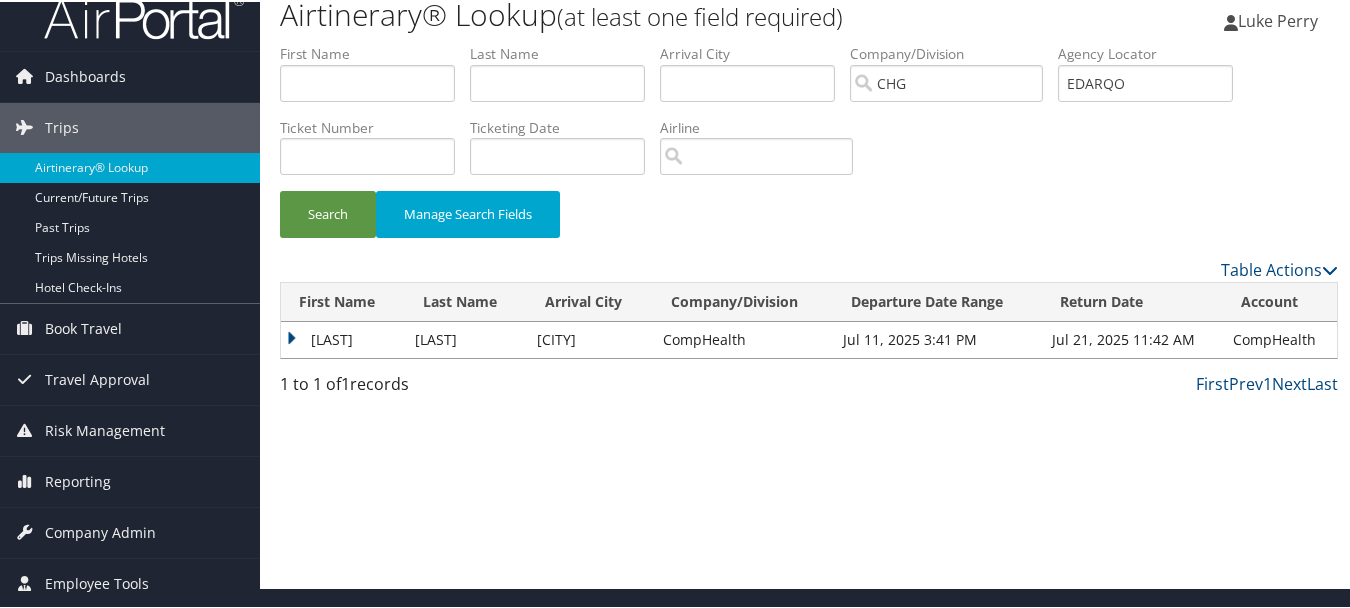 click on "Sohrab" at bounding box center [343, 338] 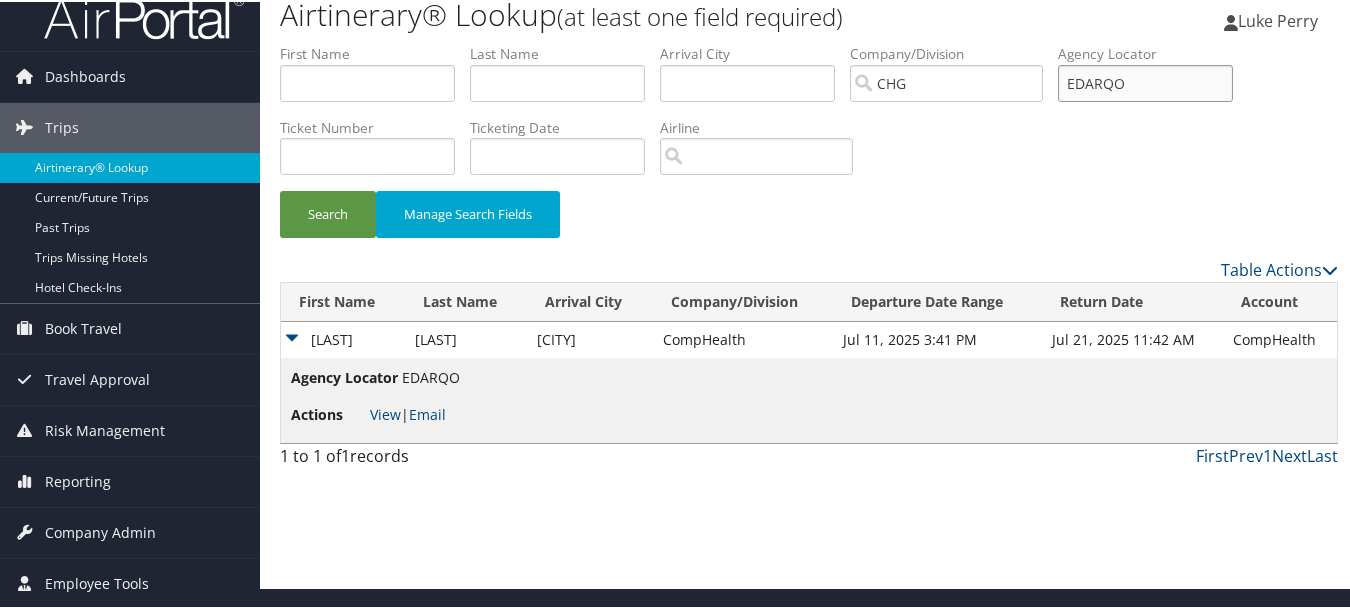 drag, startPoint x: 979, startPoint y: 82, endPoint x: 905, endPoint y: 82, distance: 74 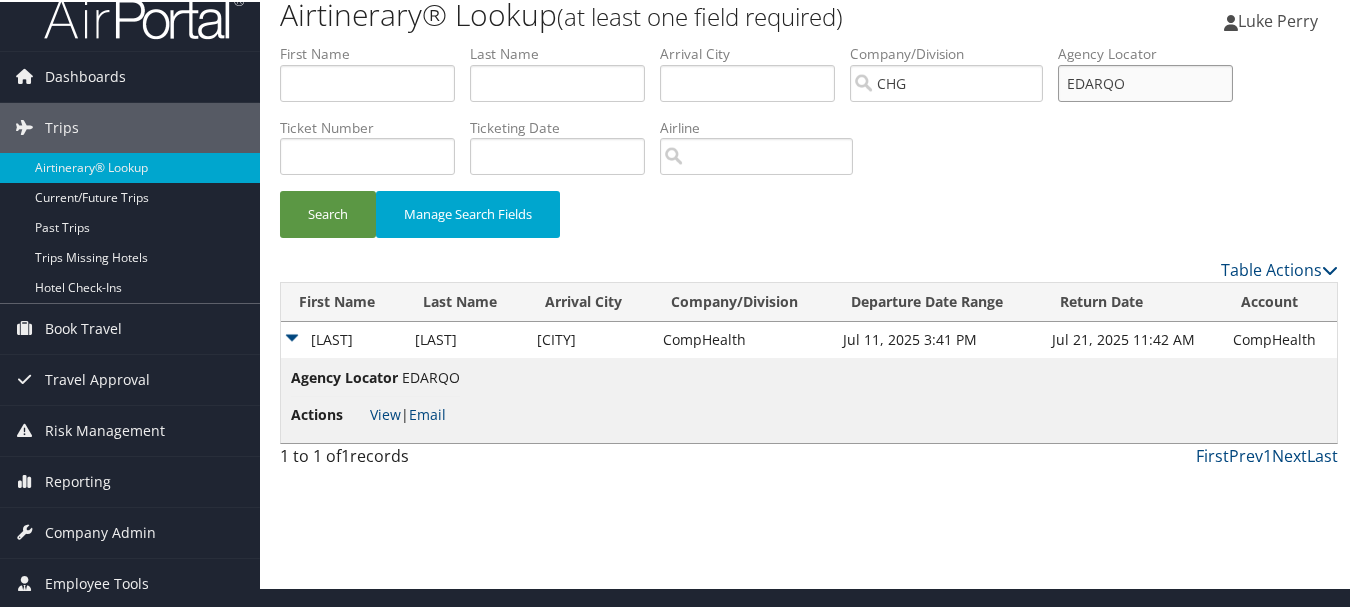 click on "First Name Last Name Departure City Arrival City Company/Division CHG Airport/City Code Departure Date Range Agency Locator EDARQO Ticket Number Ticketing Date Invoice Number Flight Number Agent Name Air Confirmation Hotel Confirmation Credit Card - Last 4 Digits Airline Car Rental Chain Hotel Chain Rail Vendor Authorization Billable Client Code Cost Center Department Explanation Manager ID Project Purpose Region Traveler ID" at bounding box center (809, 42) 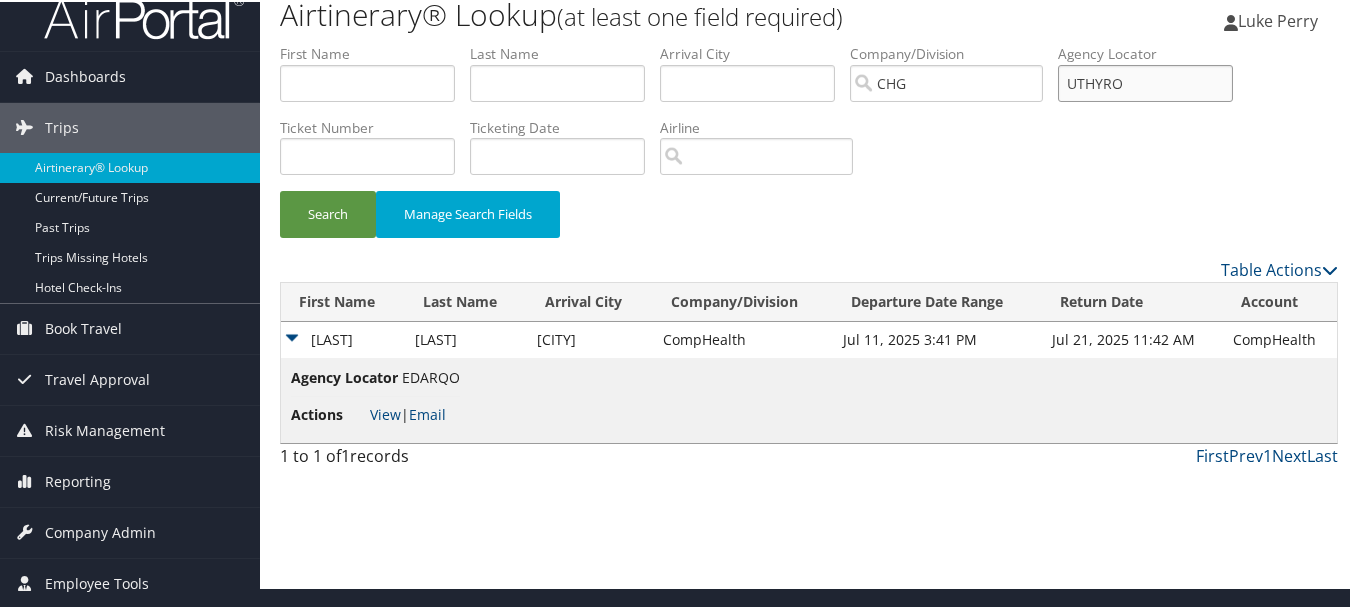 click on "Search" at bounding box center (328, 212) 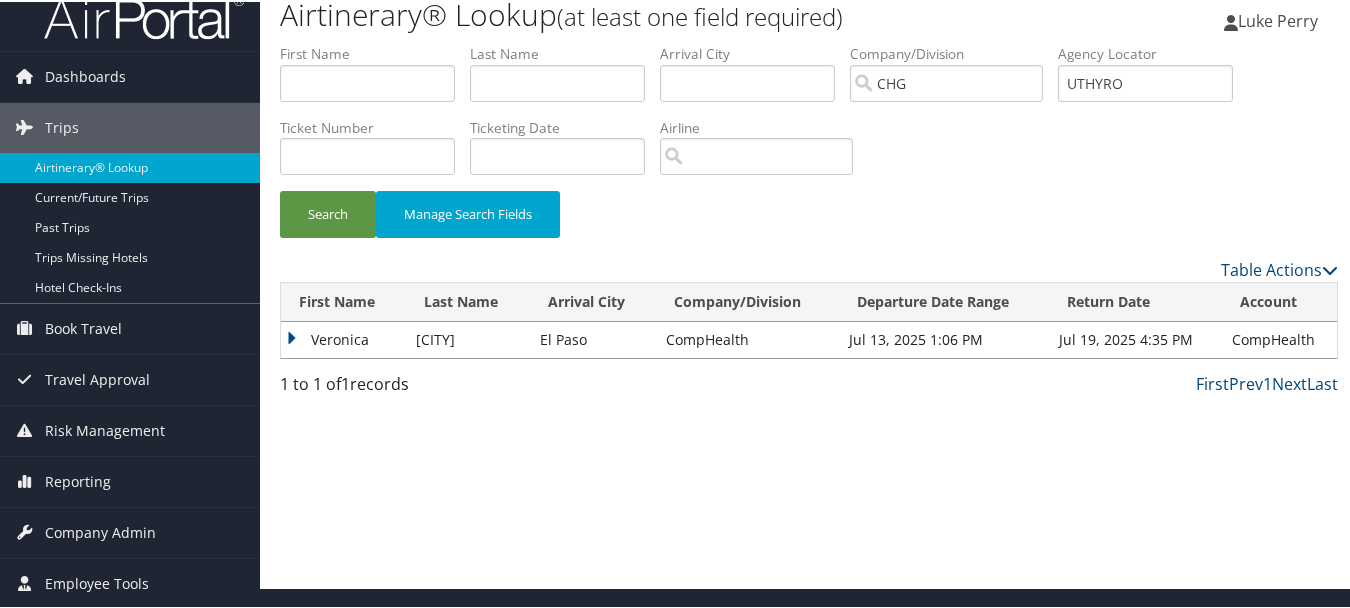 click on "Veronica" at bounding box center (343, 338) 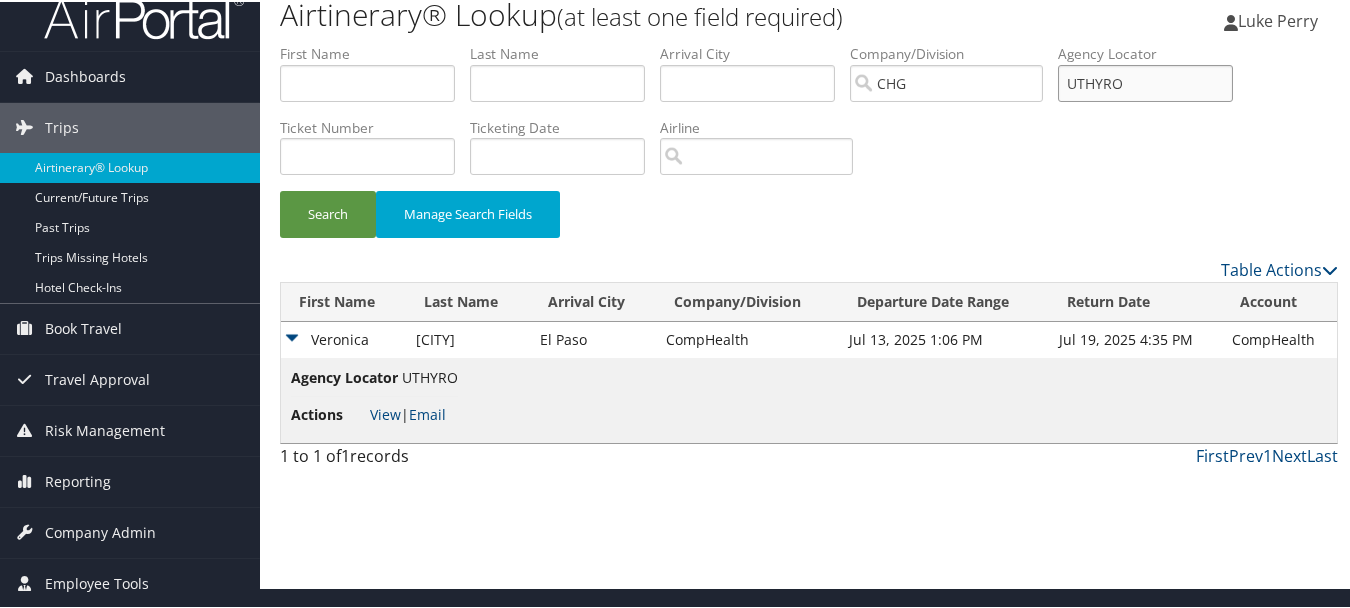 drag, startPoint x: 1144, startPoint y: 85, endPoint x: 1020, endPoint y: 91, distance: 124.14507 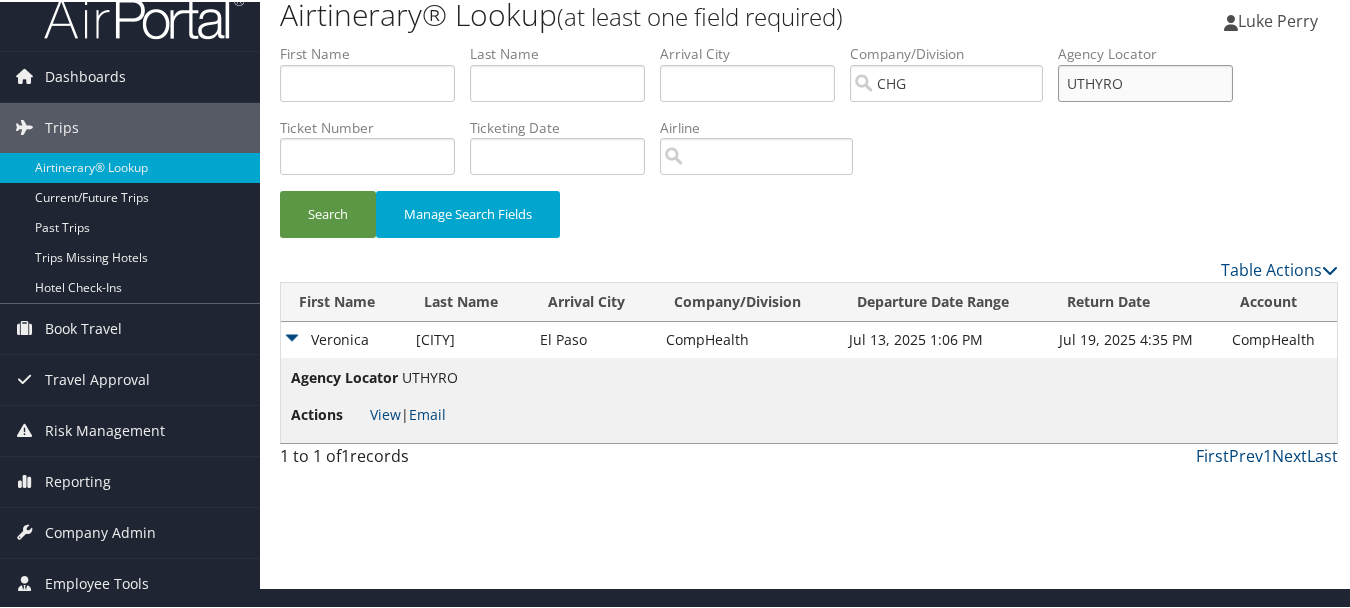 click on "Search" at bounding box center (328, 212) 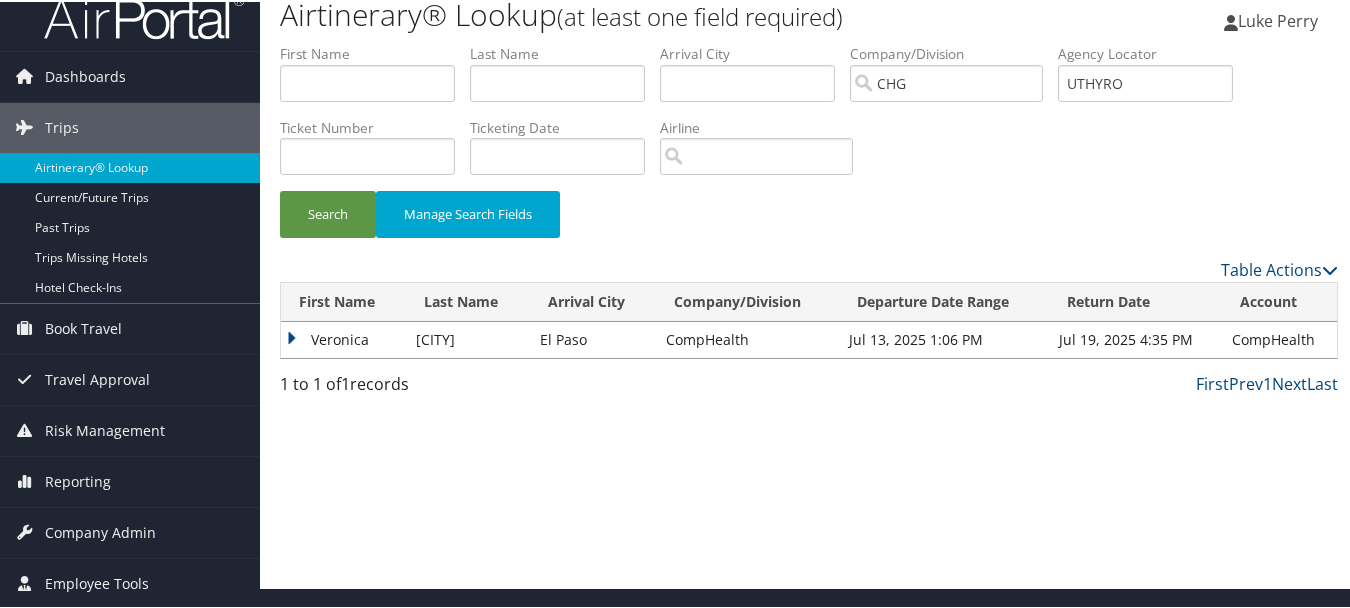 click on "Veronica" at bounding box center [343, 338] 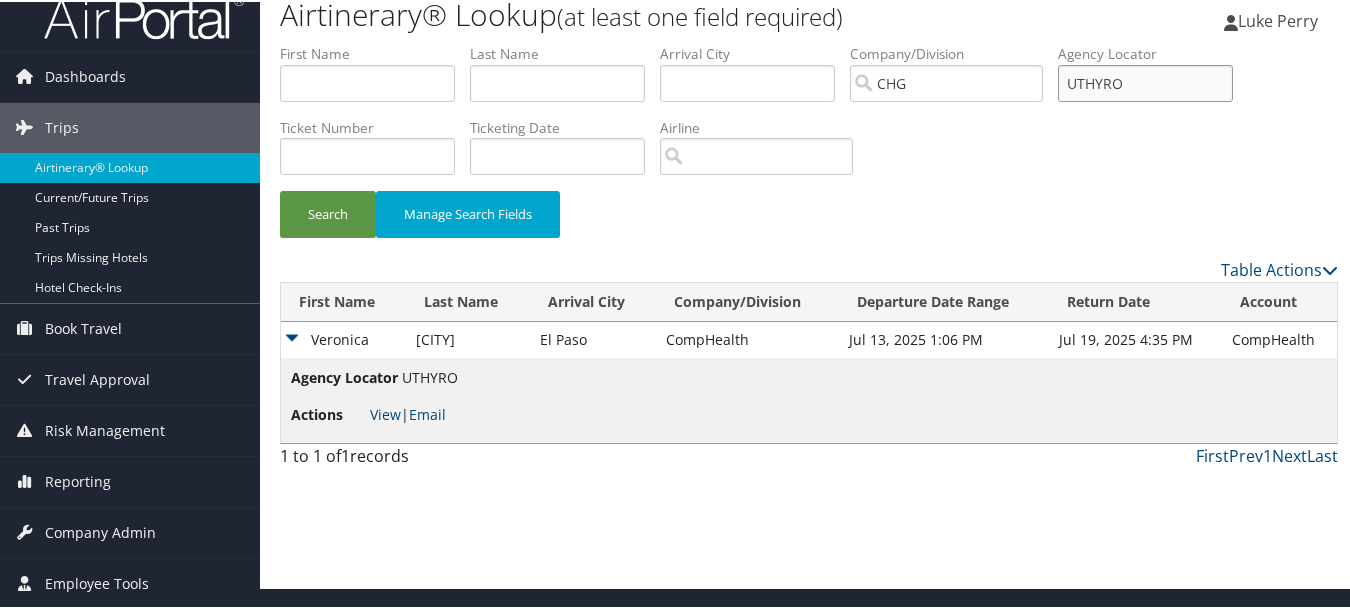 drag, startPoint x: 1032, startPoint y: 86, endPoint x: 951, endPoint y: 72, distance: 82.20097 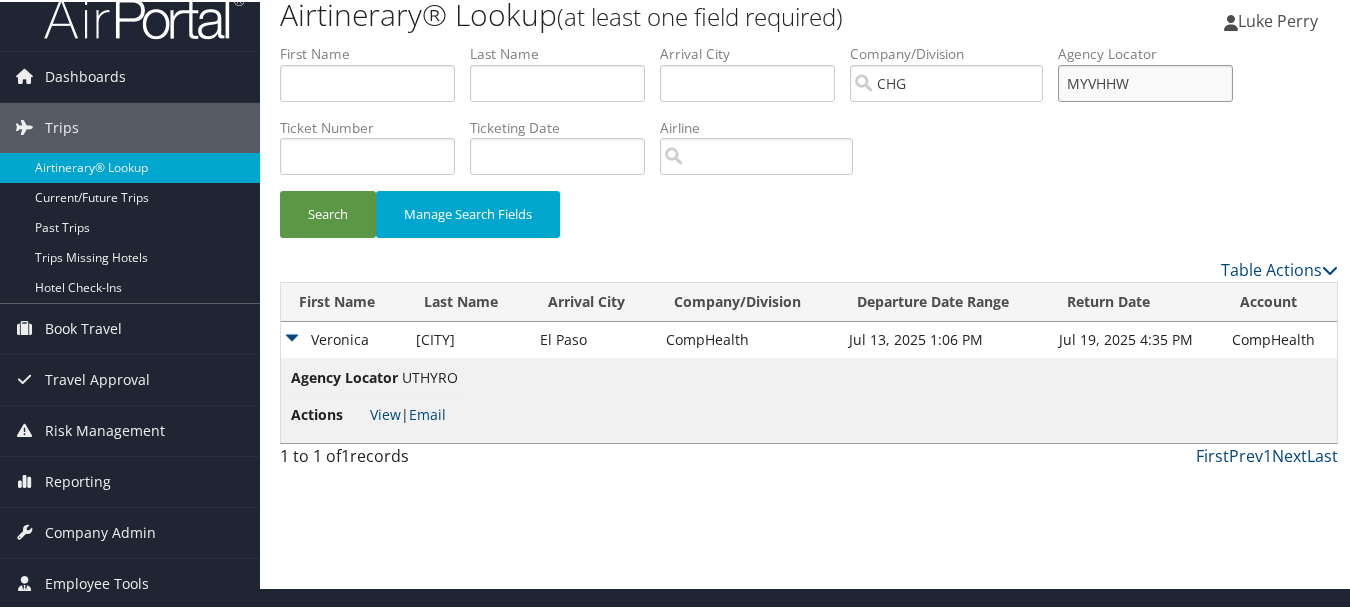 click on "Search" at bounding box center [328, 212] 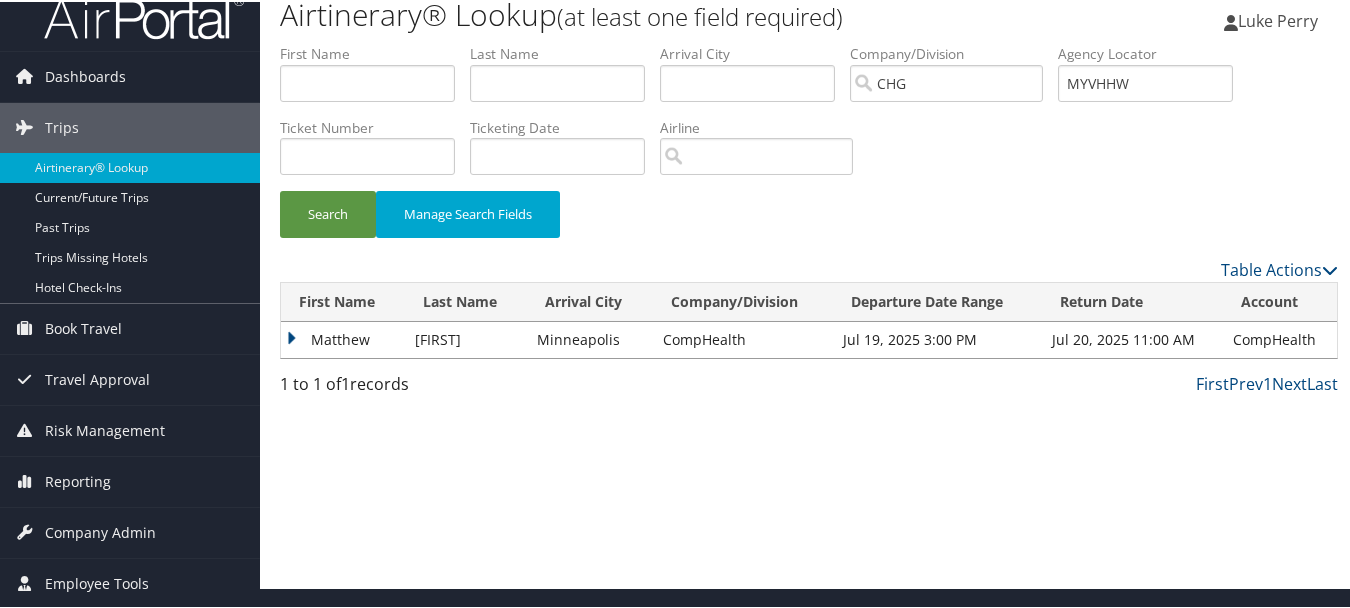click on "Matthew" at bounding box center [343, 338] 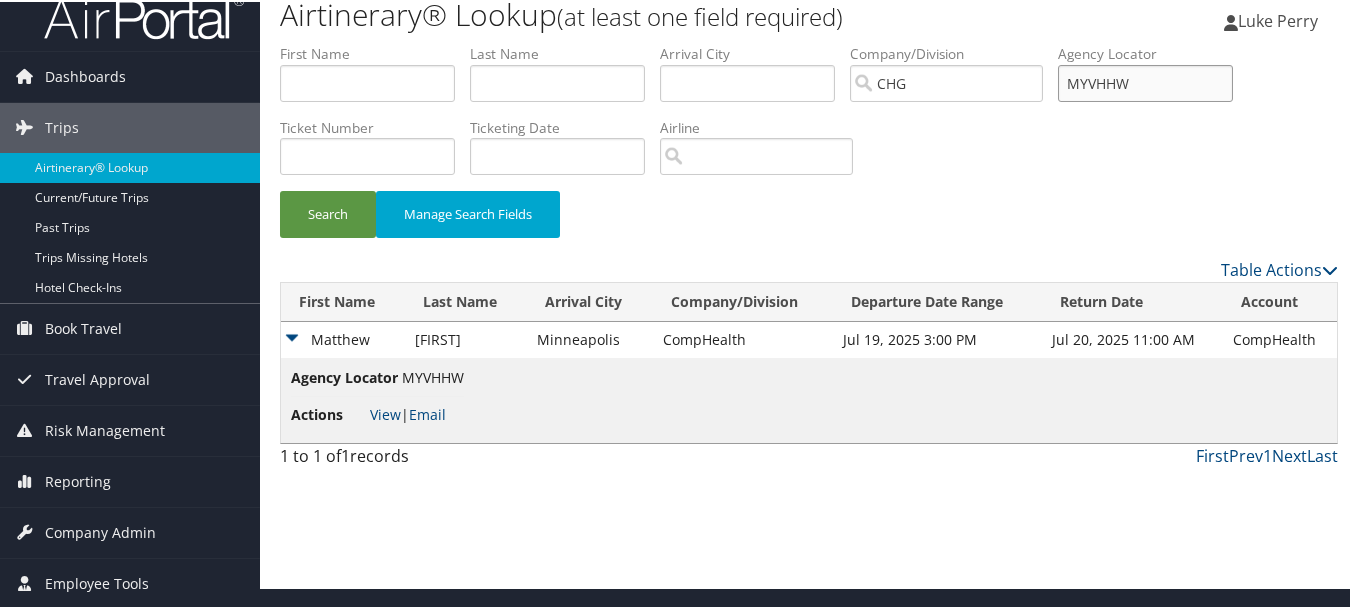 drag, startPoint x: 1070, startPoint y: 82, endPoint x: 1036, endPoint y: 78, distance: 34.234486 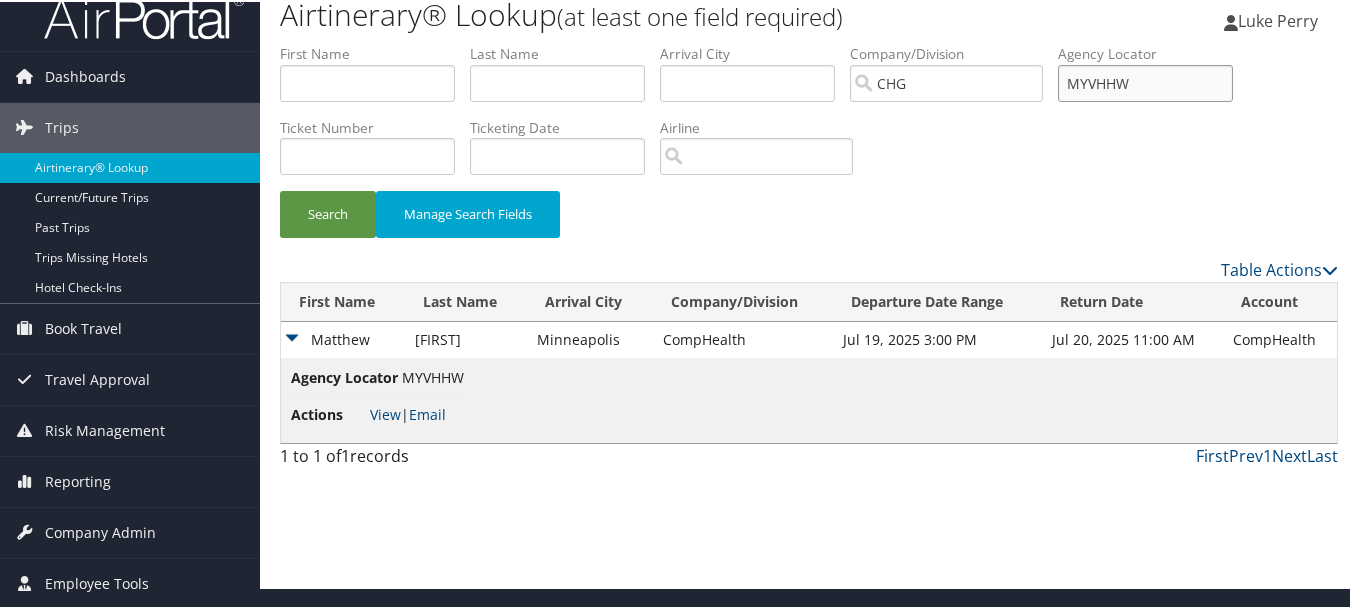 paste on "QDFFRN" 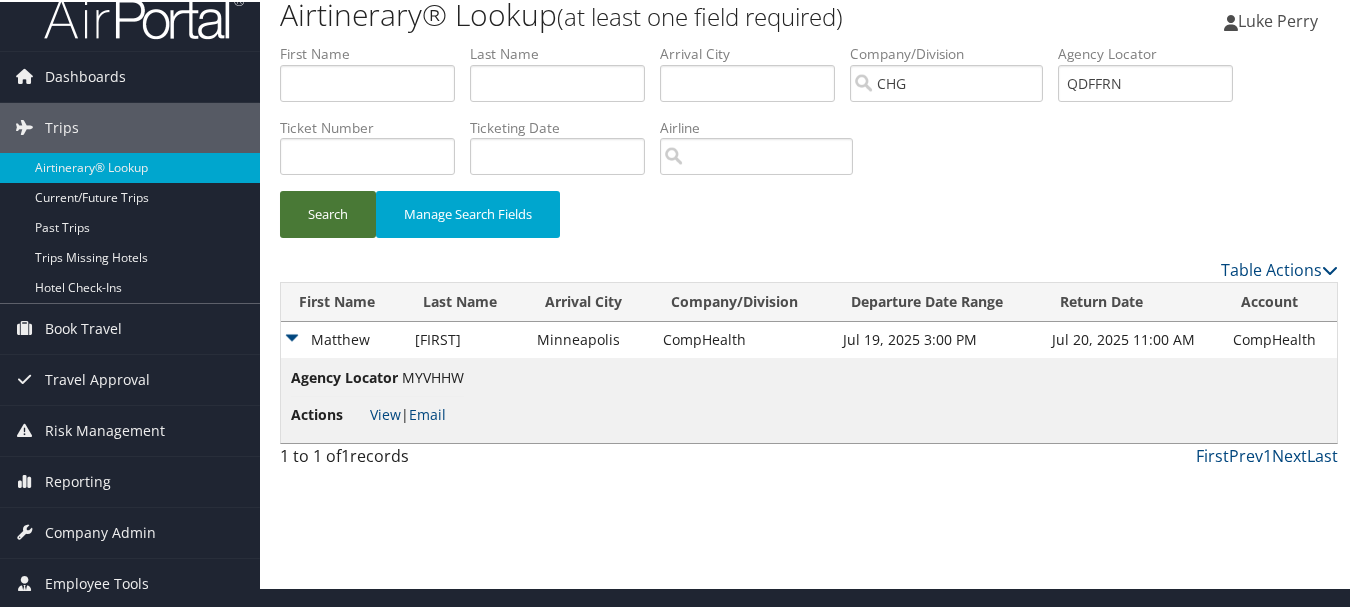 click on "Search" at bounding box center [328, 212] 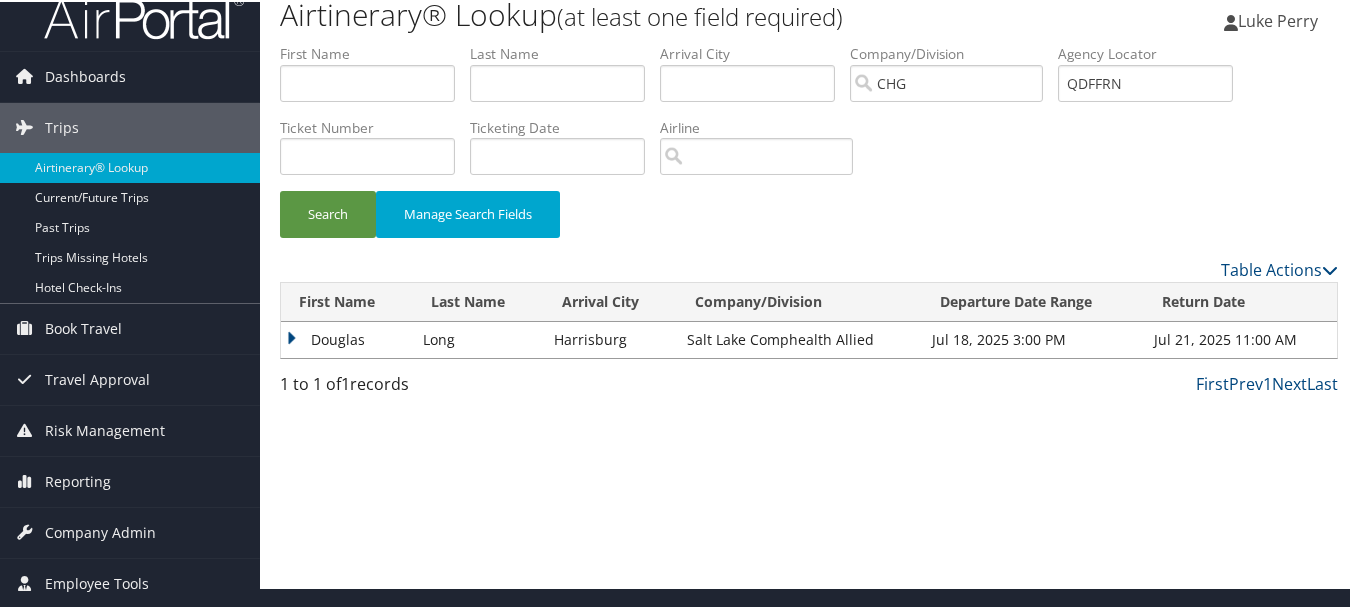 click on "Douglas" at bounding box center [347, 338] 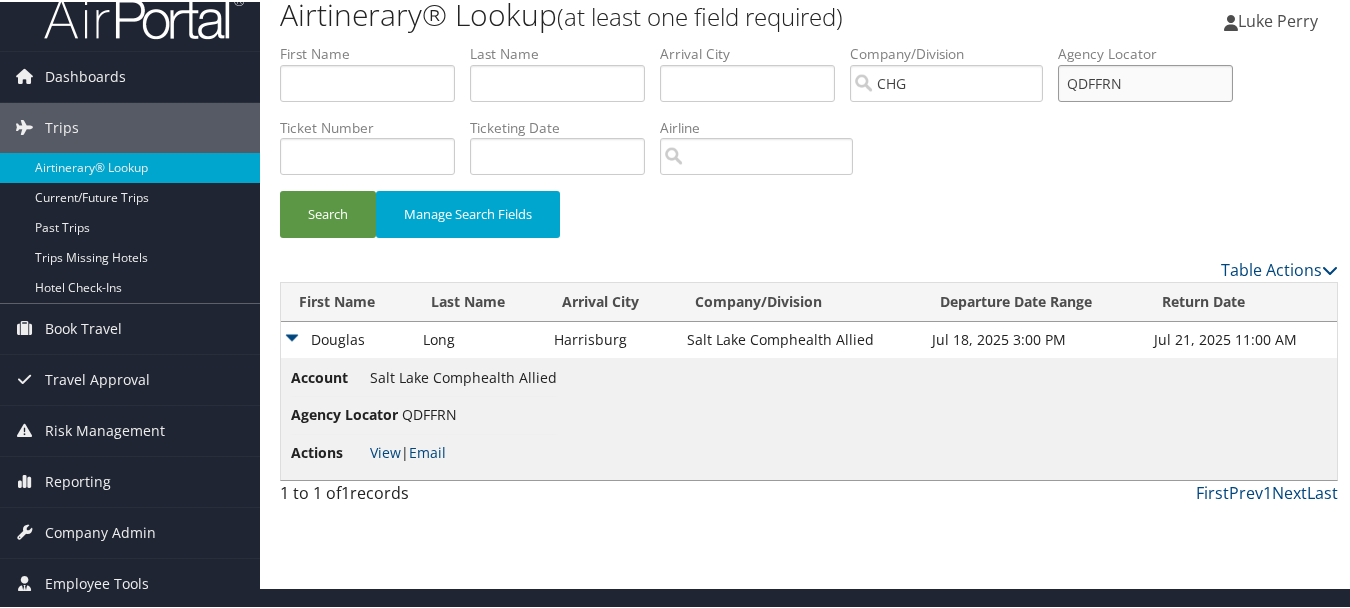 drag, startPoint x: 1150, startPoint y: 89, endPoint x: 980, endPoint y: 88, distance: 170.00294 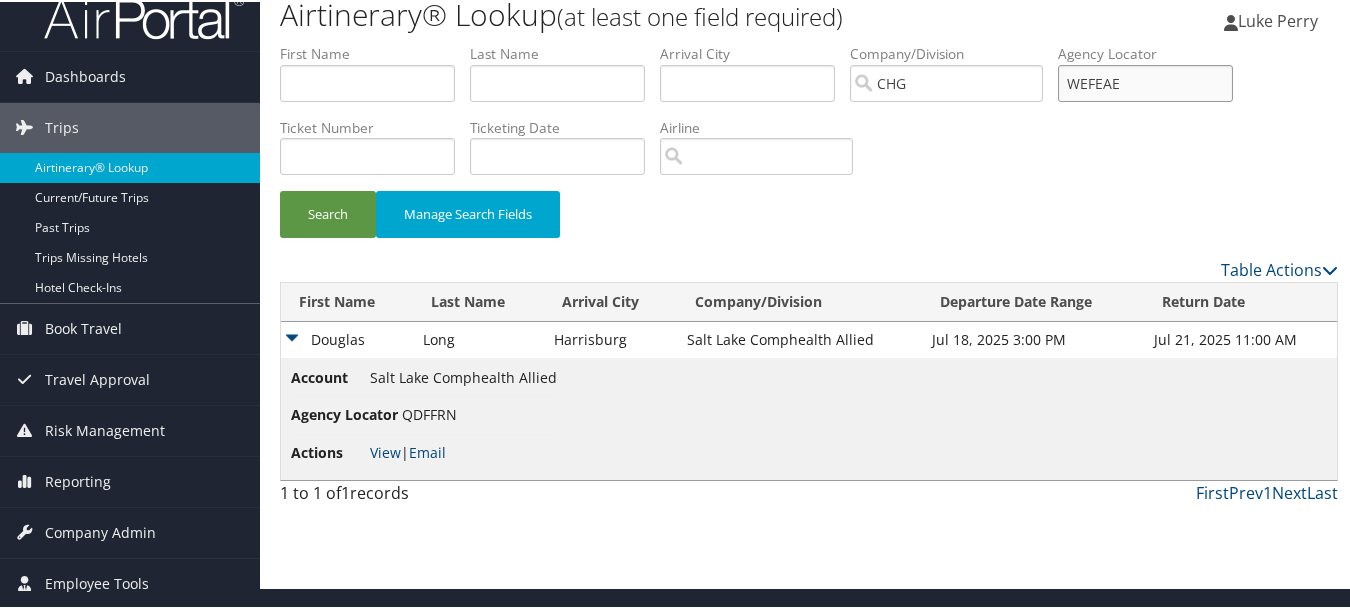 click on "Search" at bounding box center (328, 212) 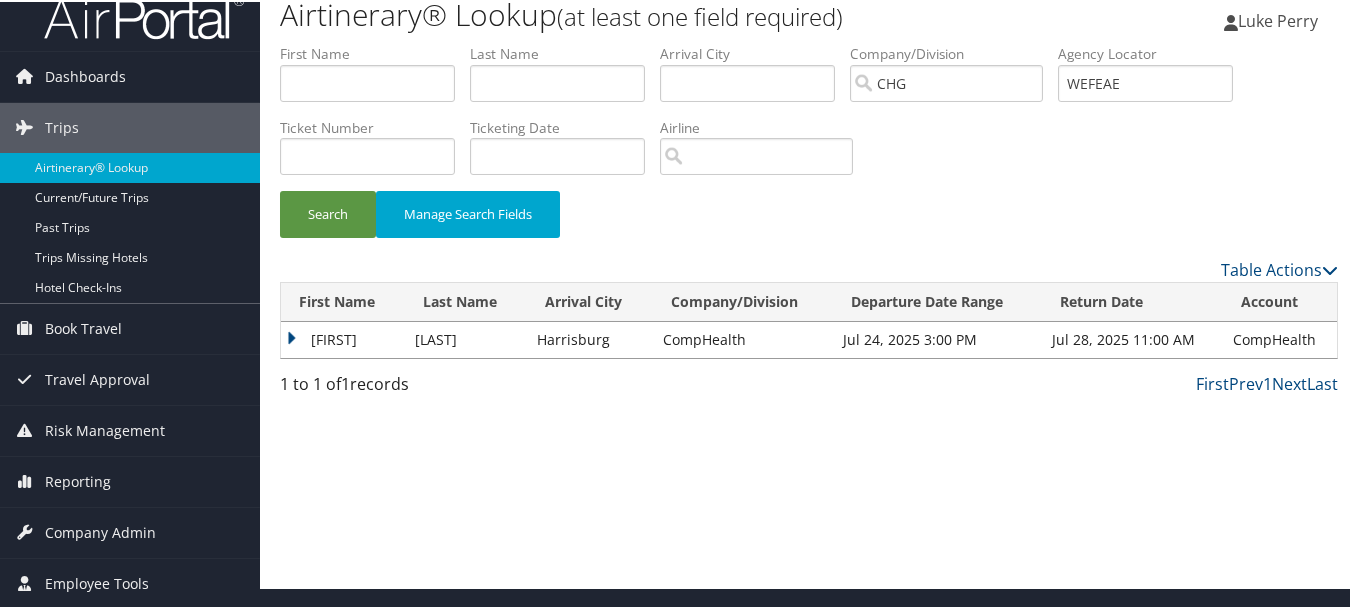 click on "Hany" at bounding box center [343, 338] 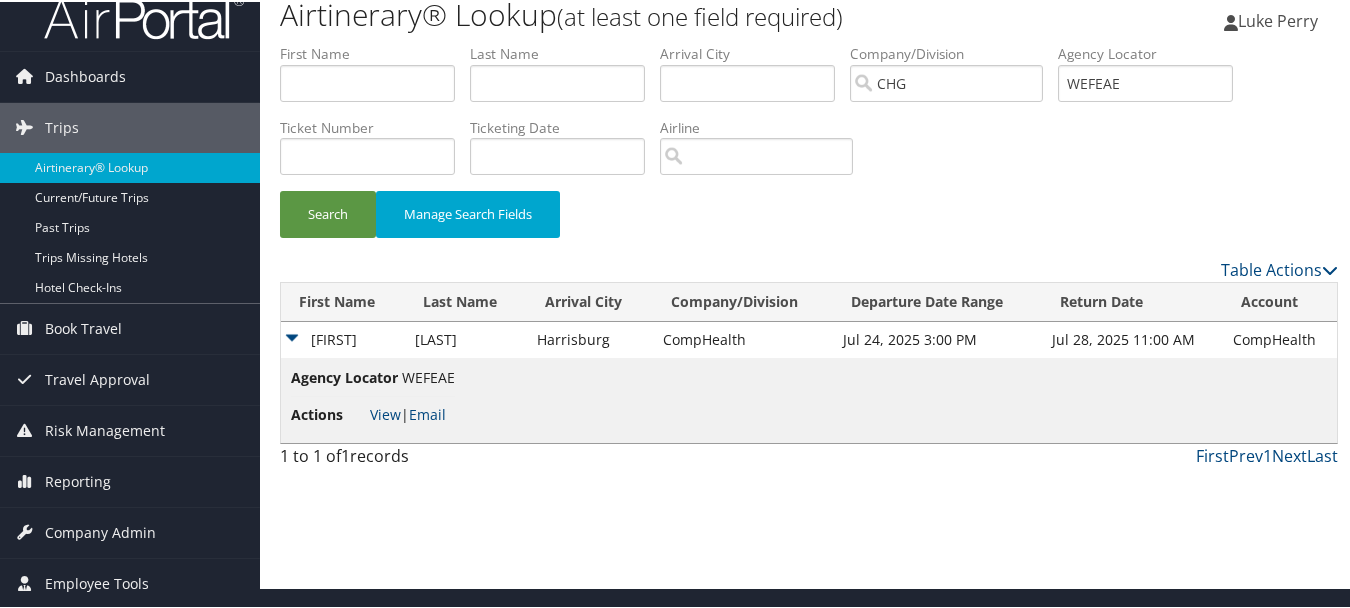 click on "First Prev 1 Next Last" at bounding box center [945, 454] 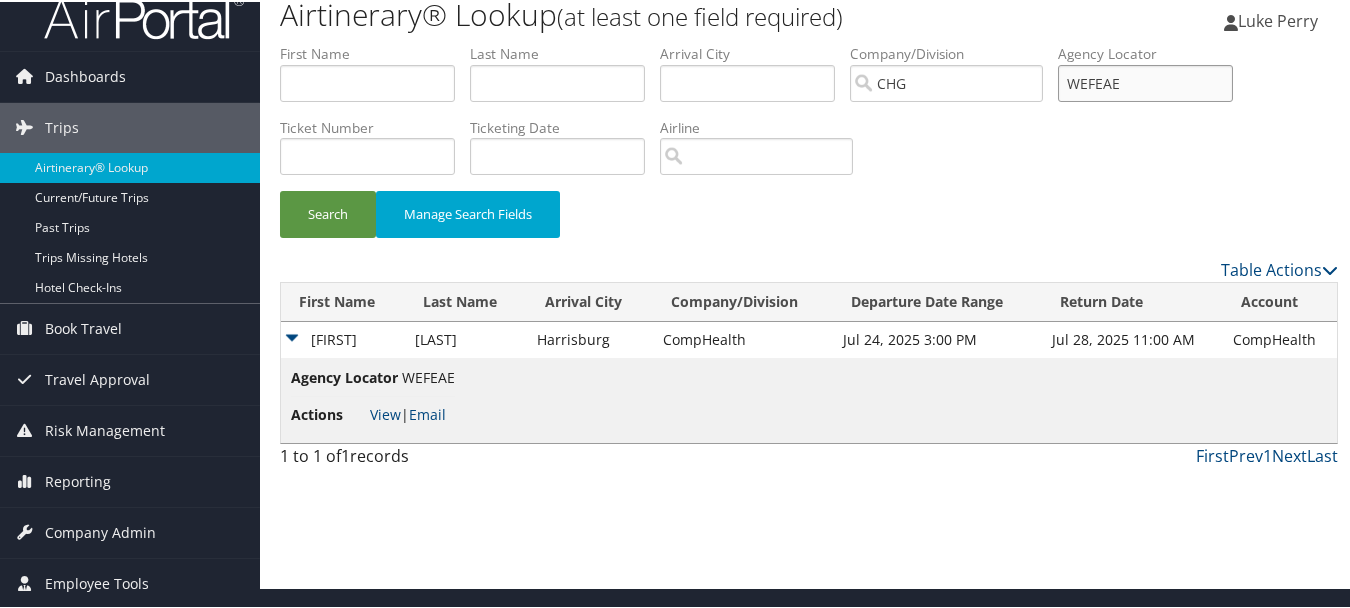drag, startPoint x: 1197, startPoint y: 85, endPoint x: 985, endPoint y: 78, distance: 212.11554 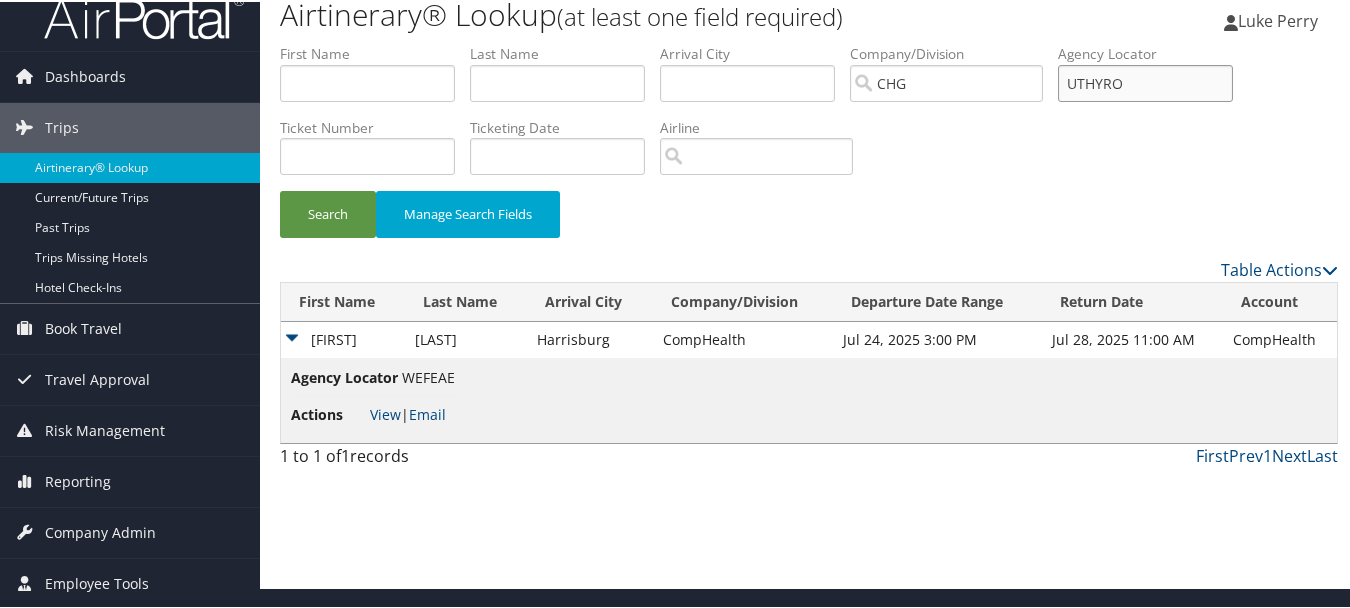 click on "Search" at bounding box center (328, 212) 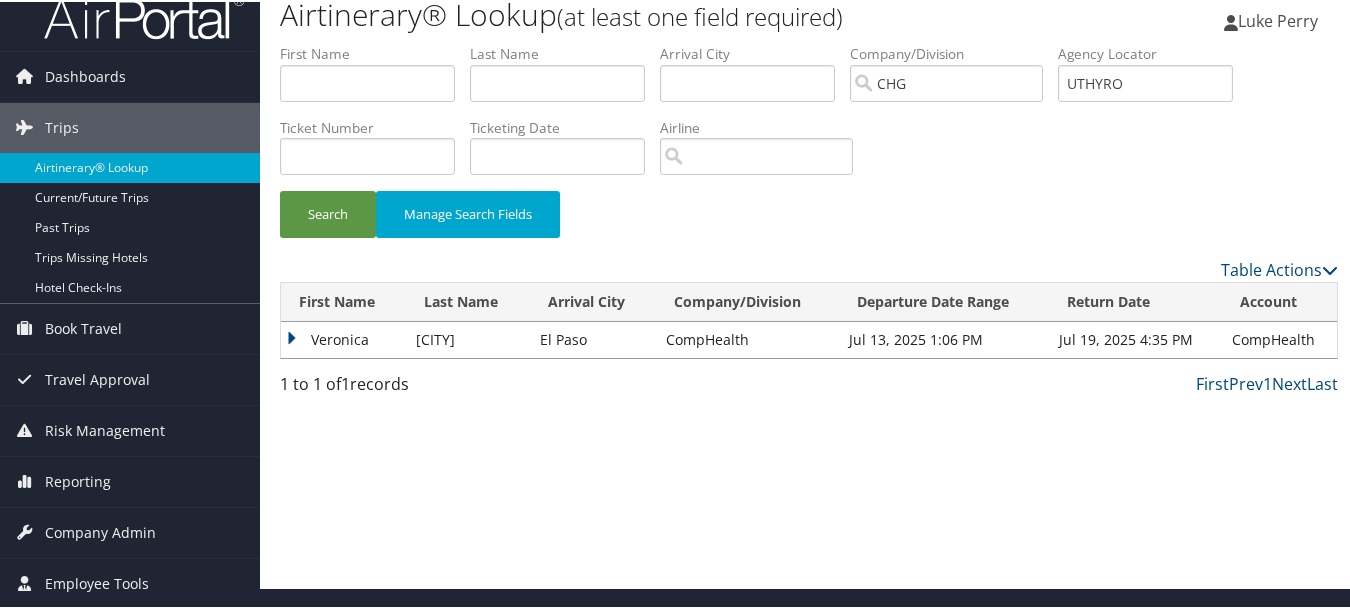 drag, startPoint x: 288, startPoint y: 333, endPoint x: 362, endPoint y: 343, distance: 74.672615 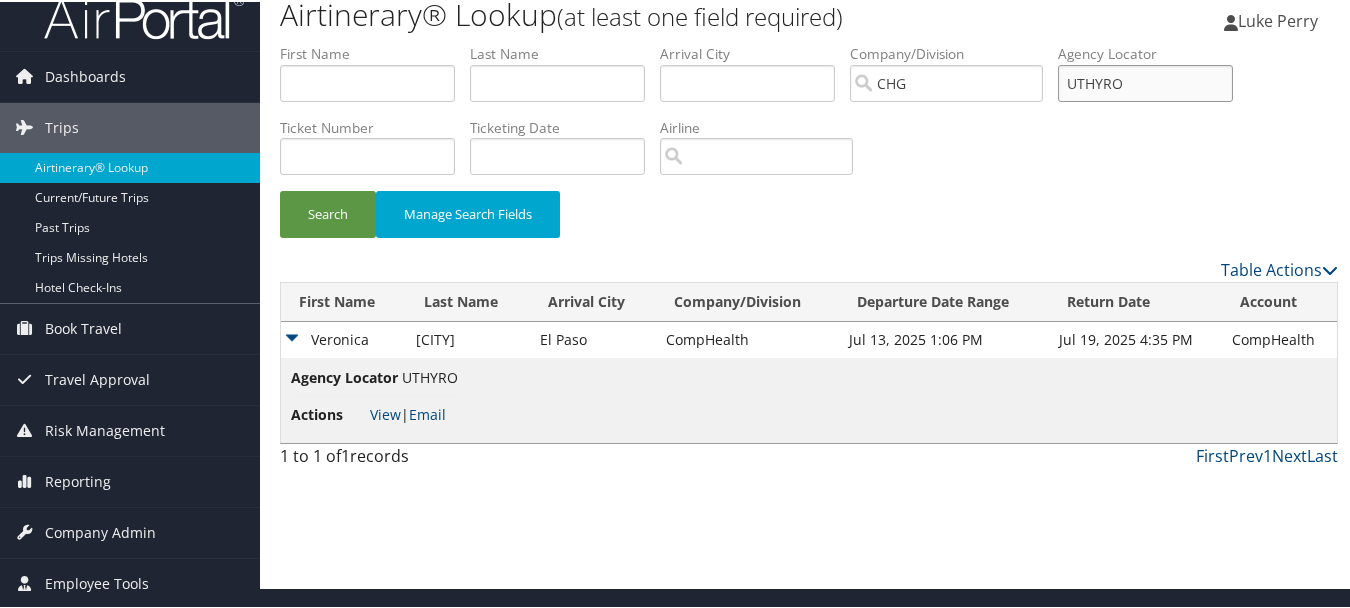 drag, startPoint x: 1175, startPoint y: 85, endPoint x: 1048, endPoint y: 85, distance: 127 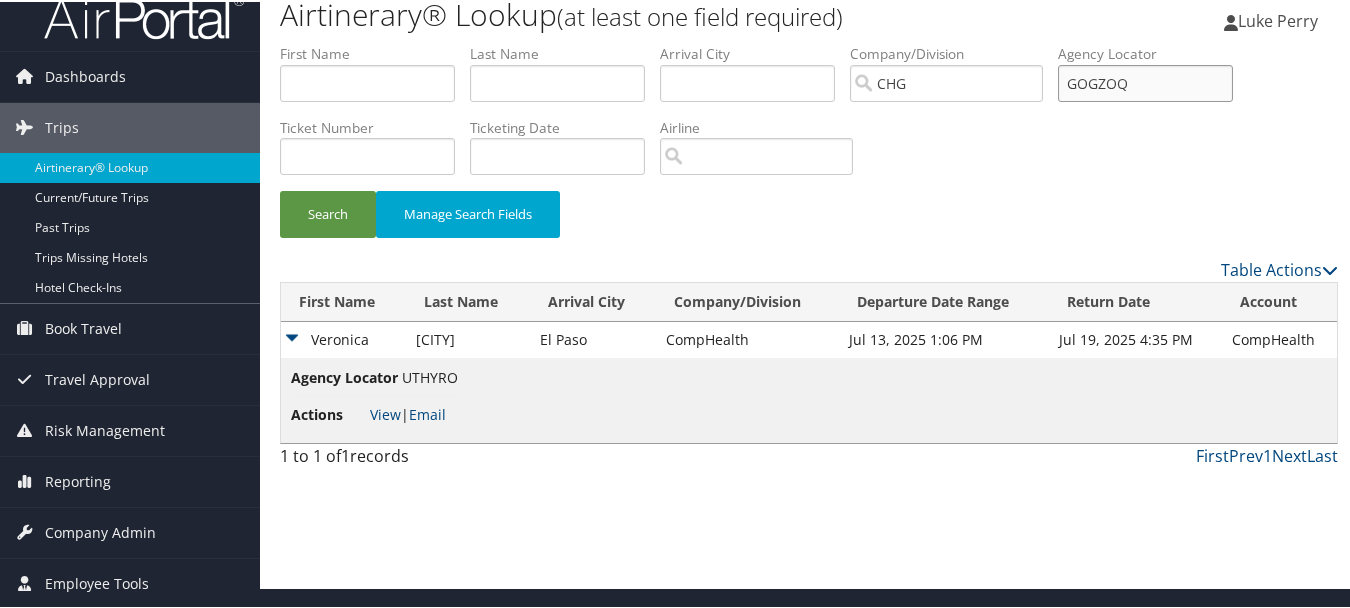 click on "Search" at bounding box center (328, 212) 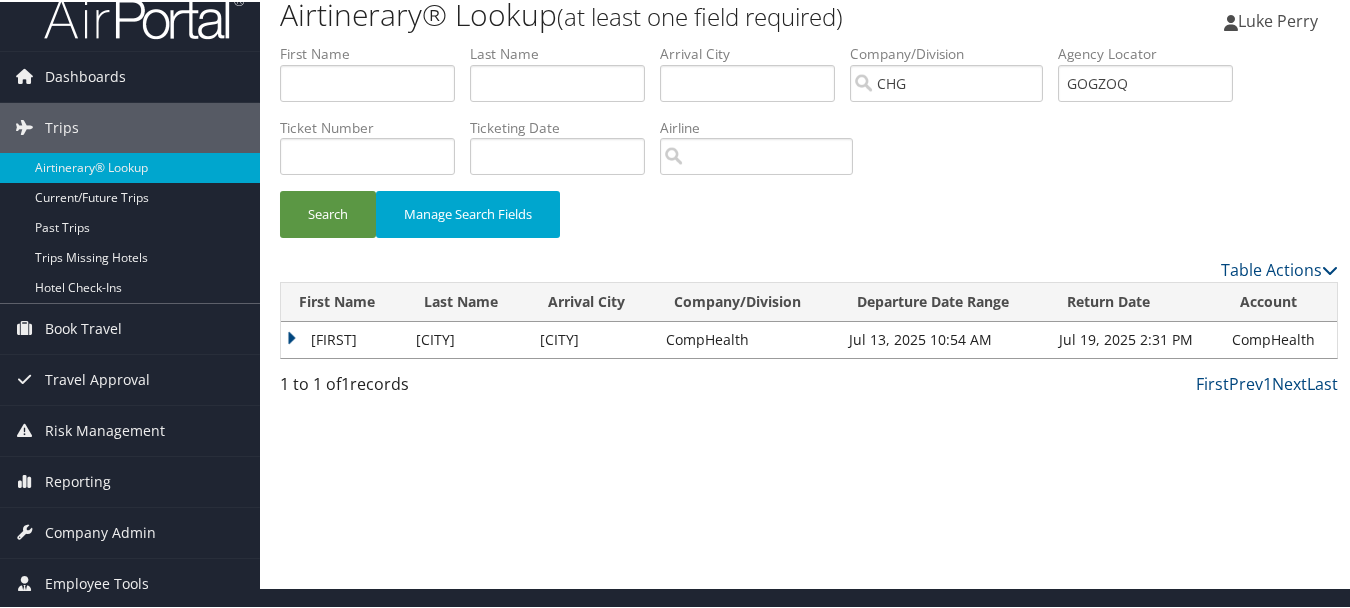 click on "Manuel" at bounding box center (343, 338) 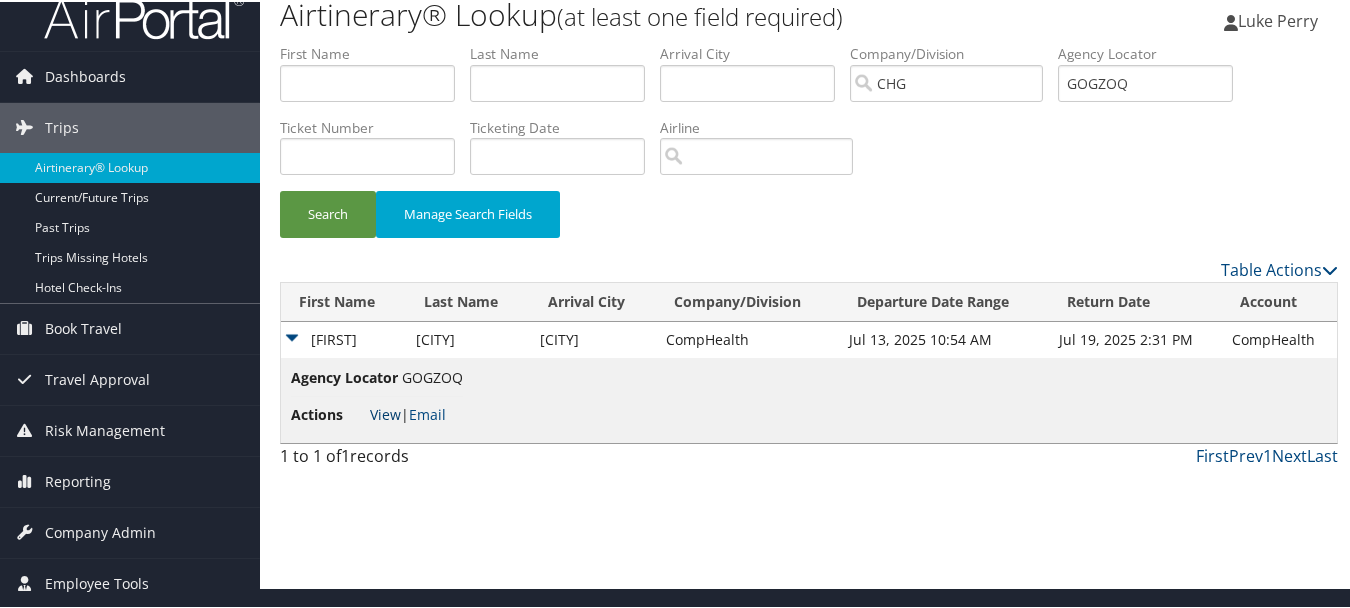 scroll, scrollTop: 0, scrollLeft: 0, axis: both 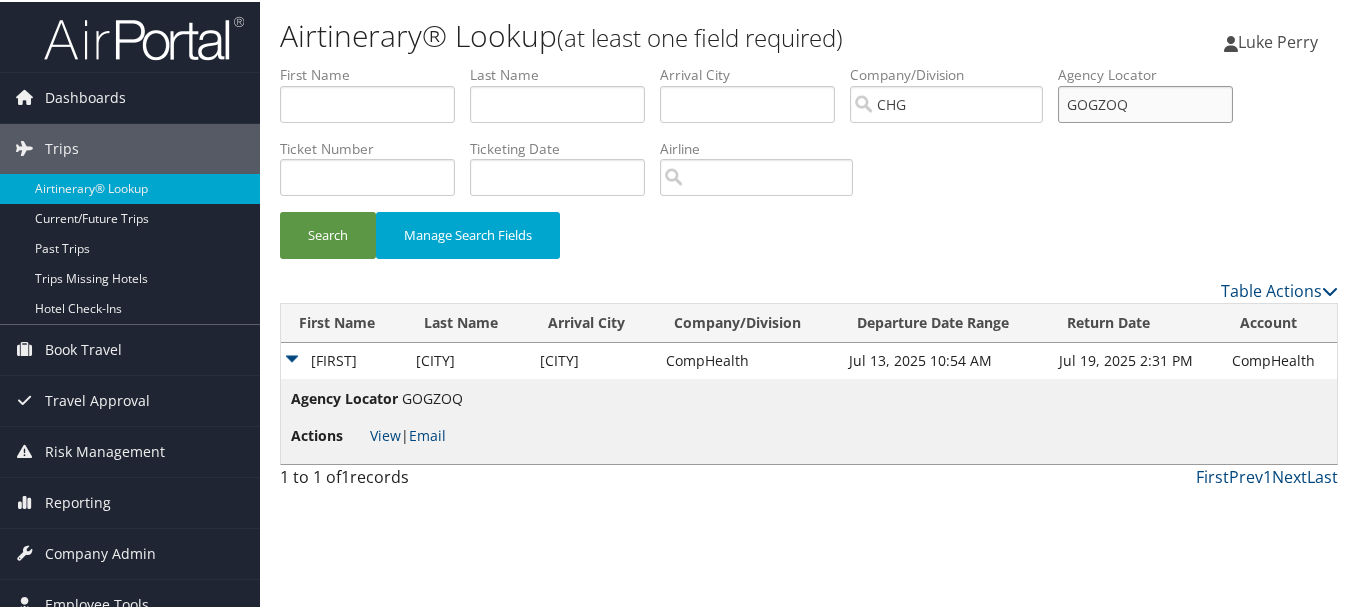 click on "First Name Last Name Departure City Arrival City Company/Division CHG Airport/City Code Departure Date Range Agency Locator GOGZOQ Ticket Number Ticketing Date Invoice Number Flight Number Agent Name Air Confirmation Hotel Confirmation Credit Card - Last 4 Digits Airline Car Rental Chain Hotel Chain Rail Vendor Authorization Billable Client Code Cost Center Department Explanation Manager ID Project Purpose Region Traveler ID" at bounding box center [809, 63] 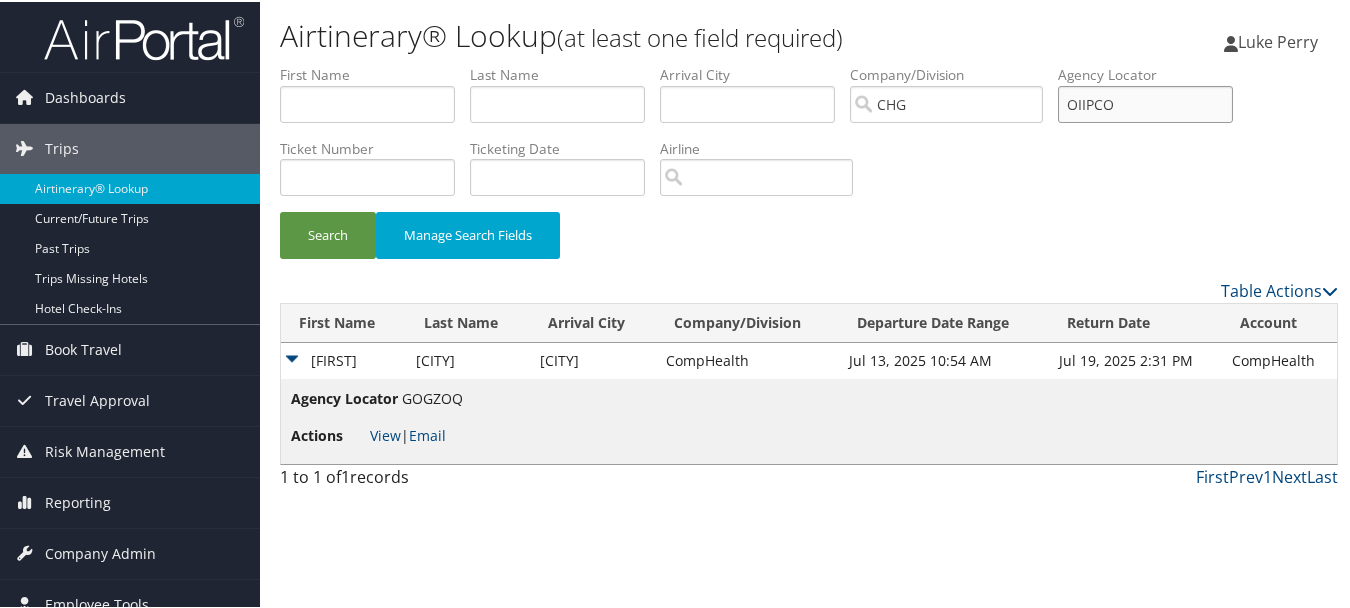 type on "OIIPCO" 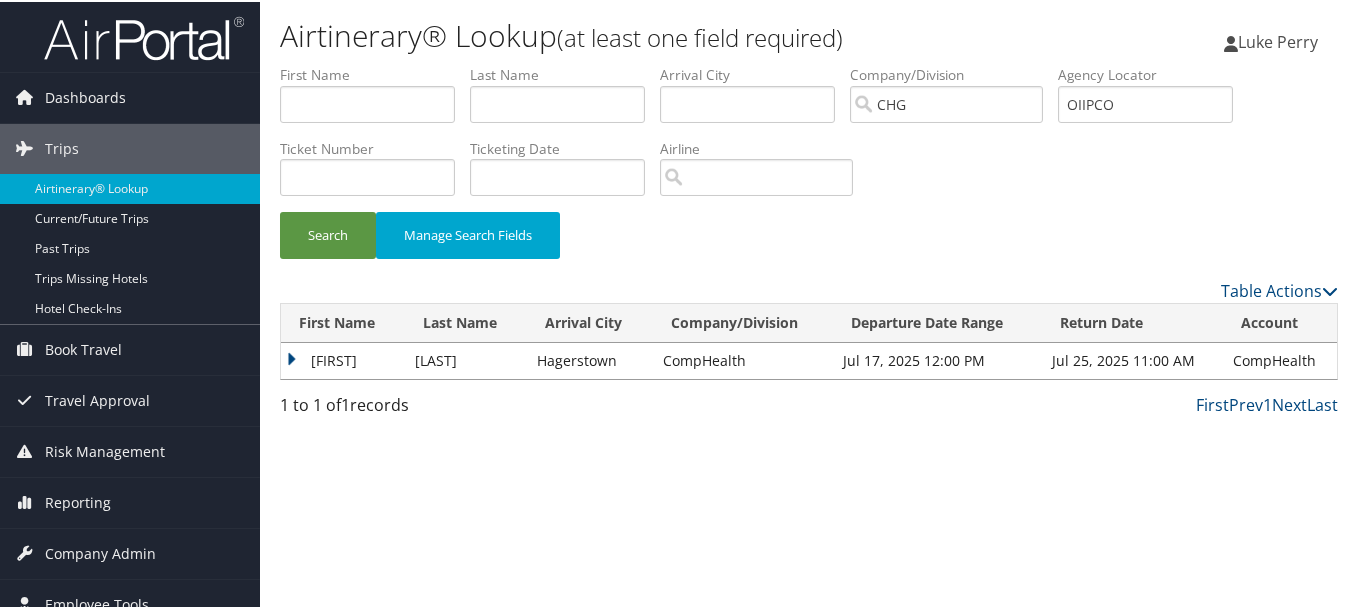 click on "Search Manage Search Fields" at bounding box center [809, 243] 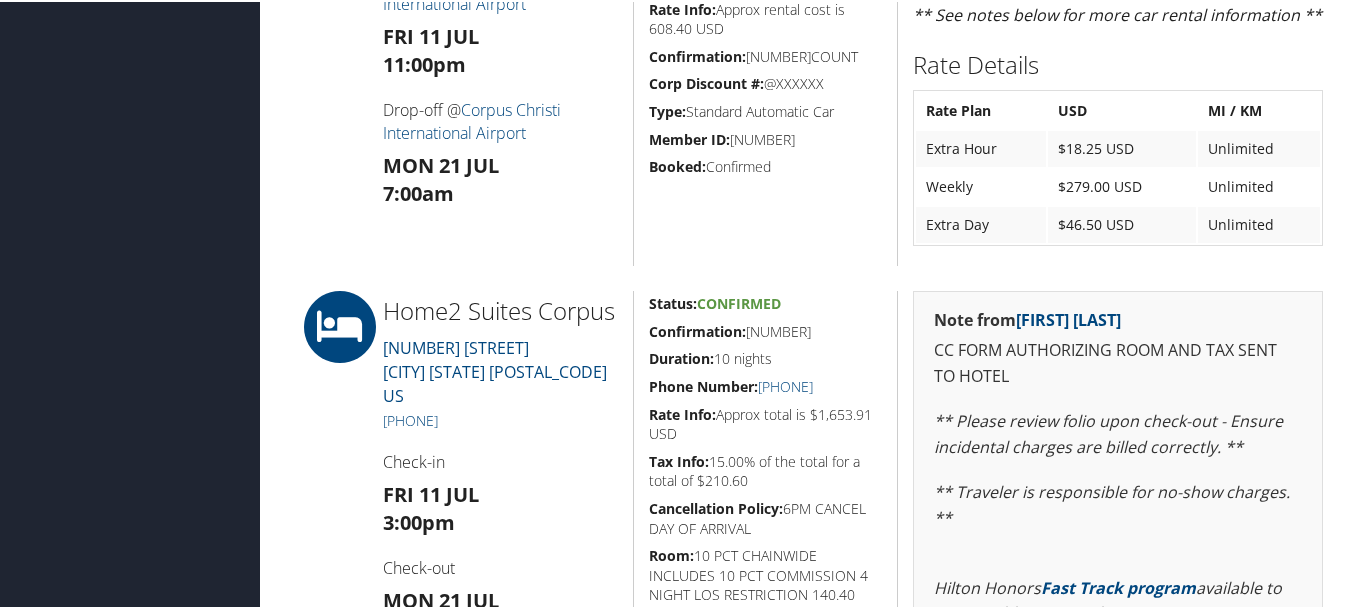 scroll, scrollTop: 1300, scrollLeft: 0, axis: vertical 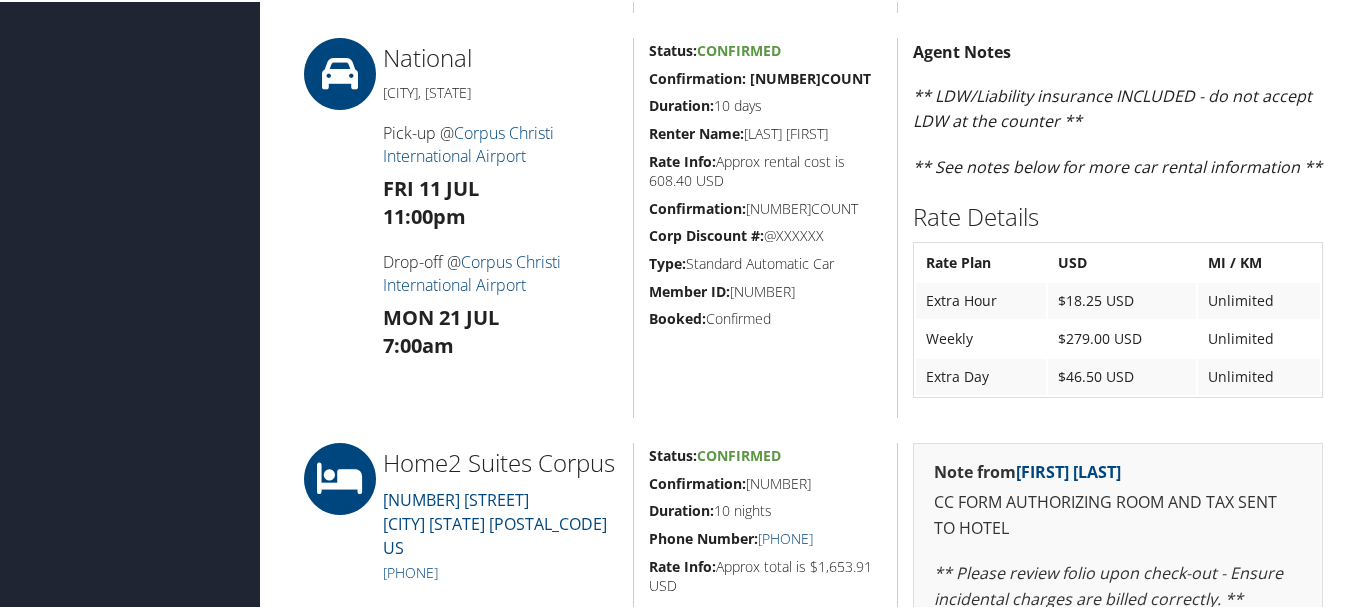 click on "[NUMBER]
[CITY], [STATE]   [CITY], [STATE]          [DATE] - [DATE]
EDARQO
Agency Locator
Agency Locator EDARQO
Booked by  [FIRST] [LAST]
Booked by  [FIRST] [LAST]
Email
Download PDF
Add to Calendar
Push to Tripit
History
TR-[NUMBER]" at bounding box center [809, 1049] 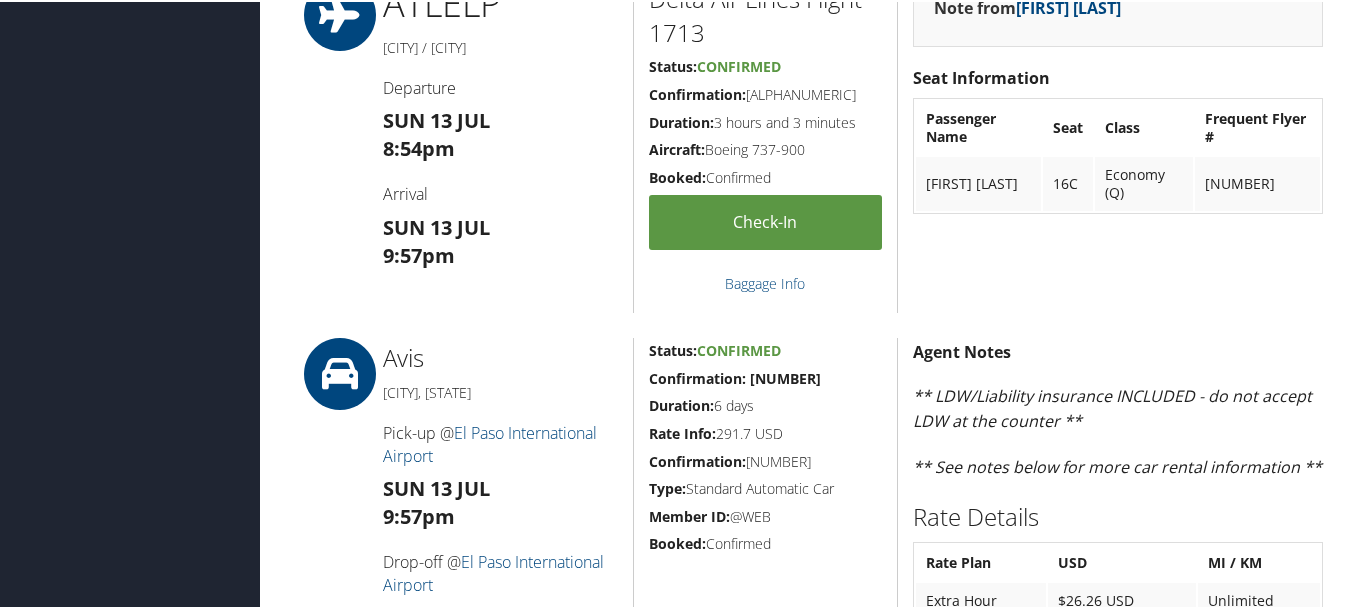 scroll, scrollTop: 900, scrollLeft: 0, axis: vertical 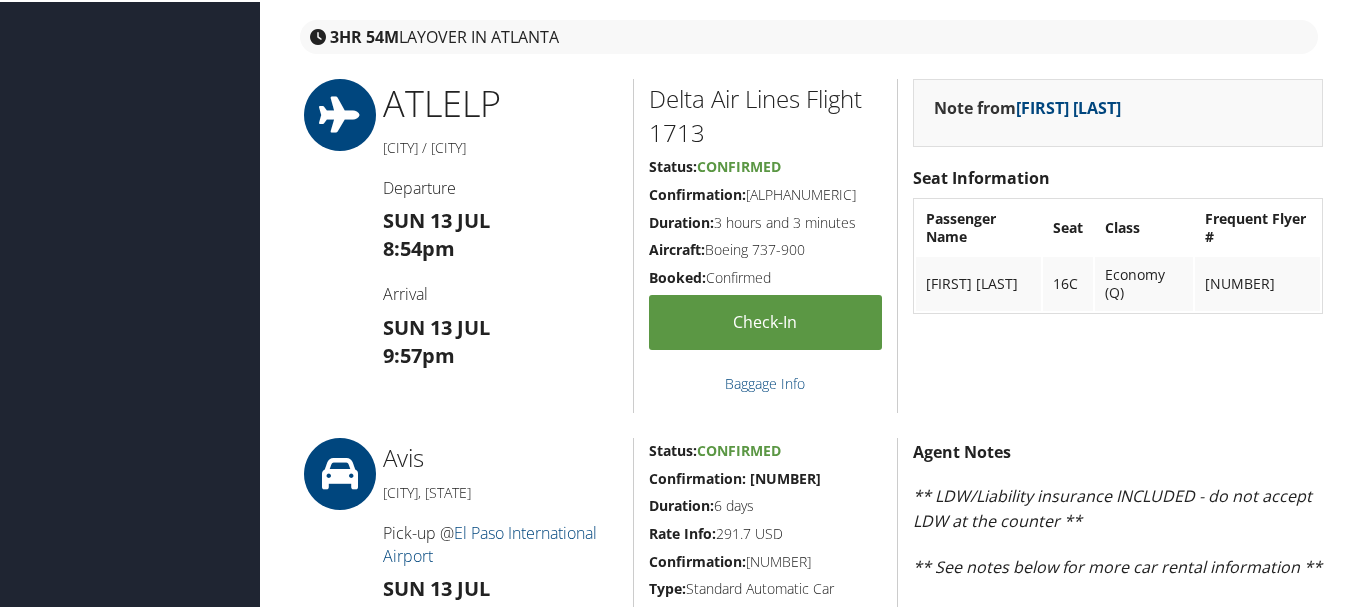 click on "Avis
El Paso            , TX
Pick-up @
El Paso International Airport
Sun 13 Jul
9:57pm
Drop-off @
El Paso International Airport
Sat 19 Jul
6:00am" at bounding box center (500, 626) 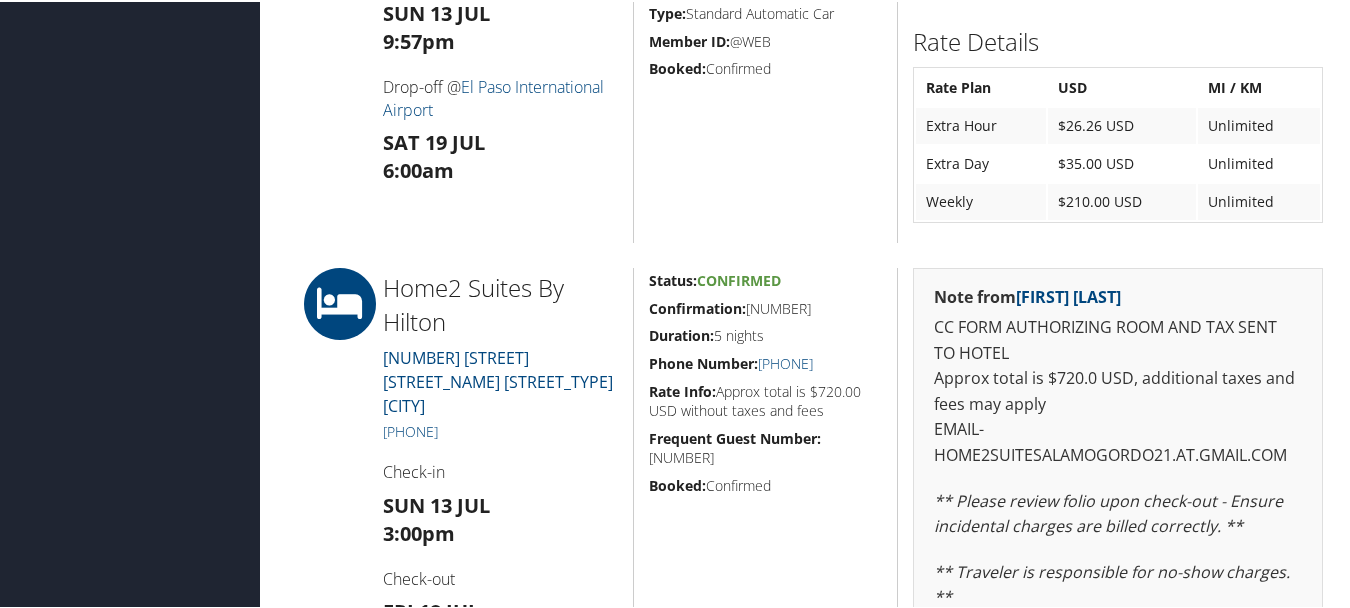 scroll, scrollTop: 1600, scrollLeft: 0, axis: vertical 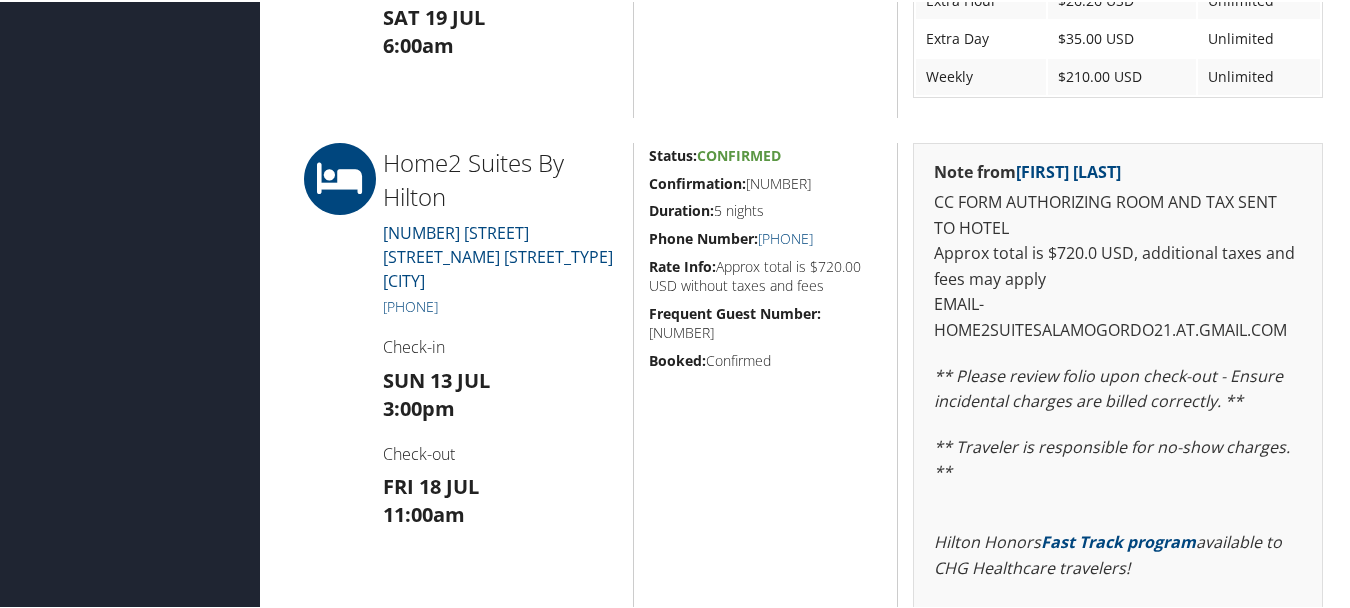 click on "Status:  Confirmed          Confirmation:  85407852          Duration:  5 nights          Phone Number:  +1 (575) 437-1913          Rate Info:  Approx total is $720.00 USD without taxes and fees                                           Frequent Guest Number:  391584                          Booked:  Confirmed" at bounding box center (765, 452) 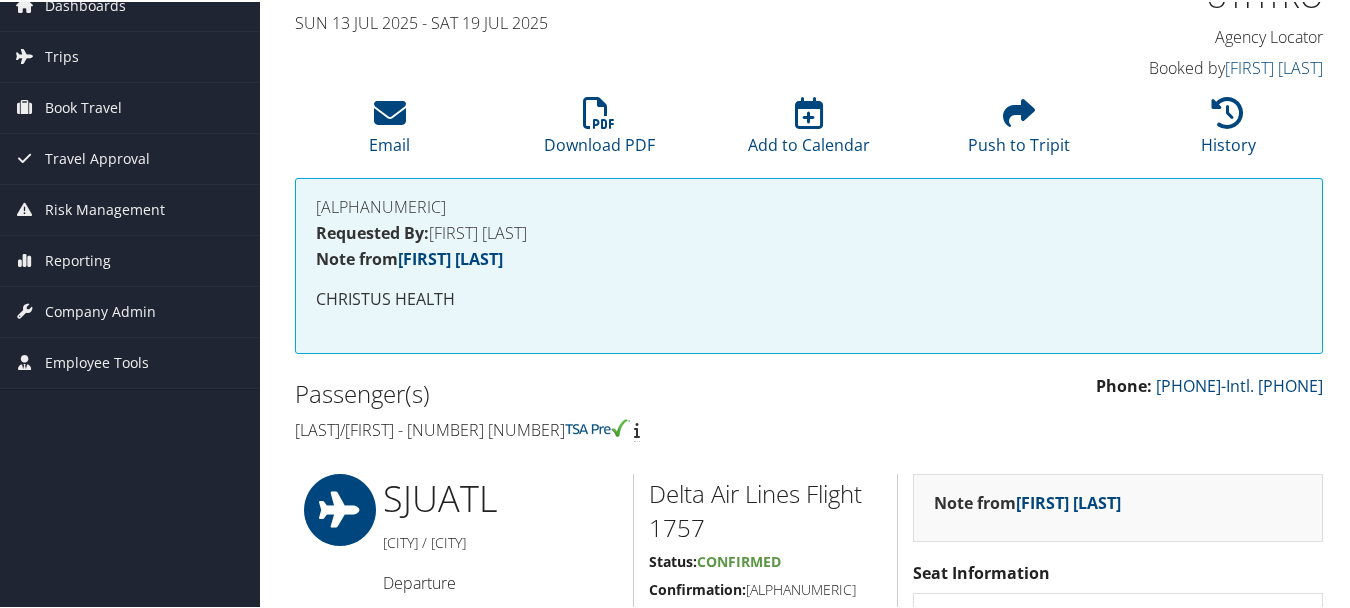 scroll, scrollTop: 0, scrollLeft: 0, axis: both 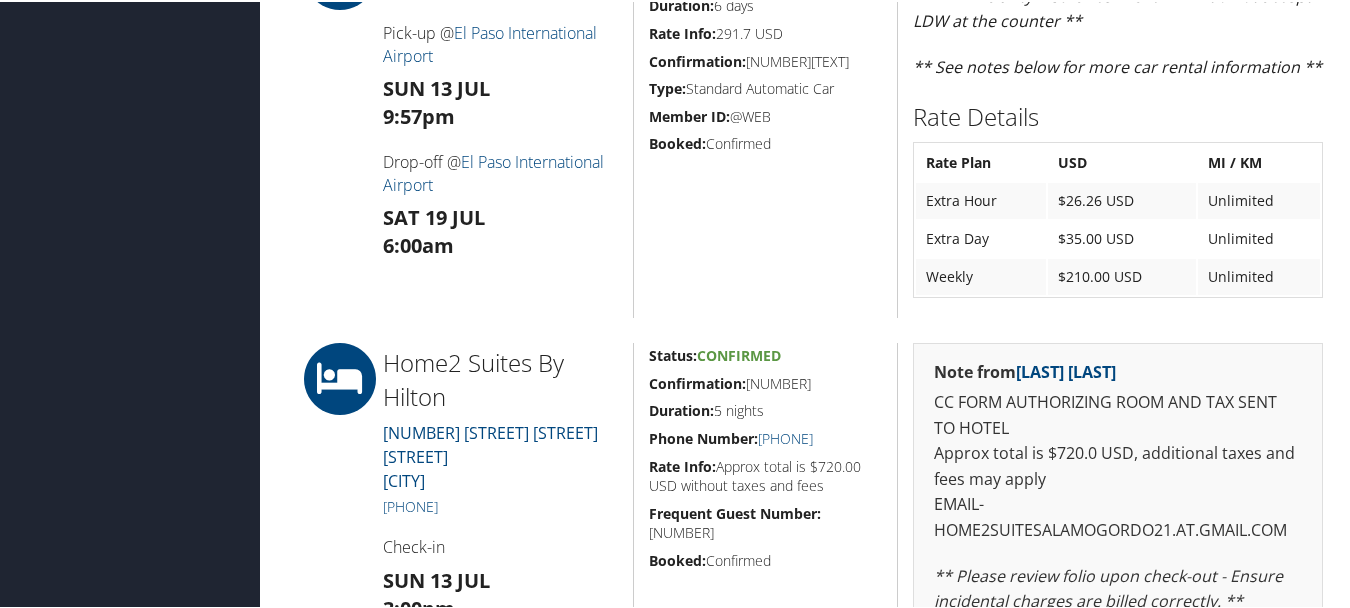 click on "Status:  Confirmed          Confirmation: 36522816US1          Duration:  6 days                                  Rate Info:  291.7 USD          Confirmation:  36522816US1                                  Type:  Standard  Automatic Car                          Member ID:  @WEB                                  Booked:  Confirmed" at bounding box center [765, 126] 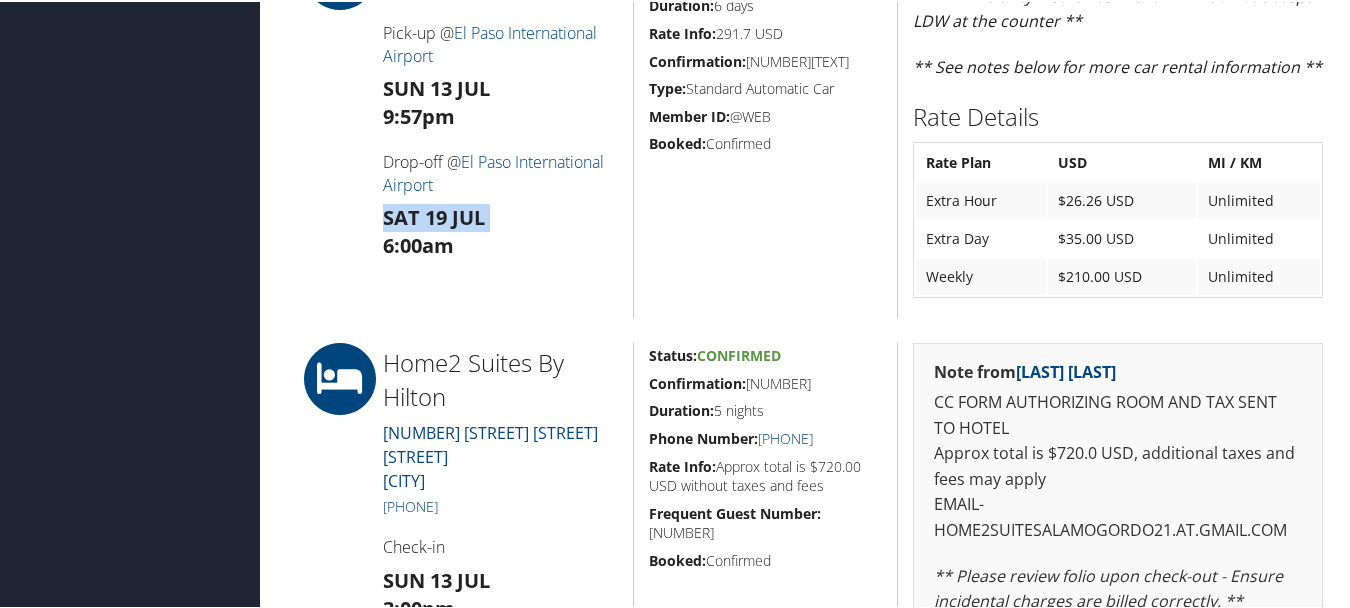 click on "Sat 19 Jul
6:00am" at bounding box center [500, 230] 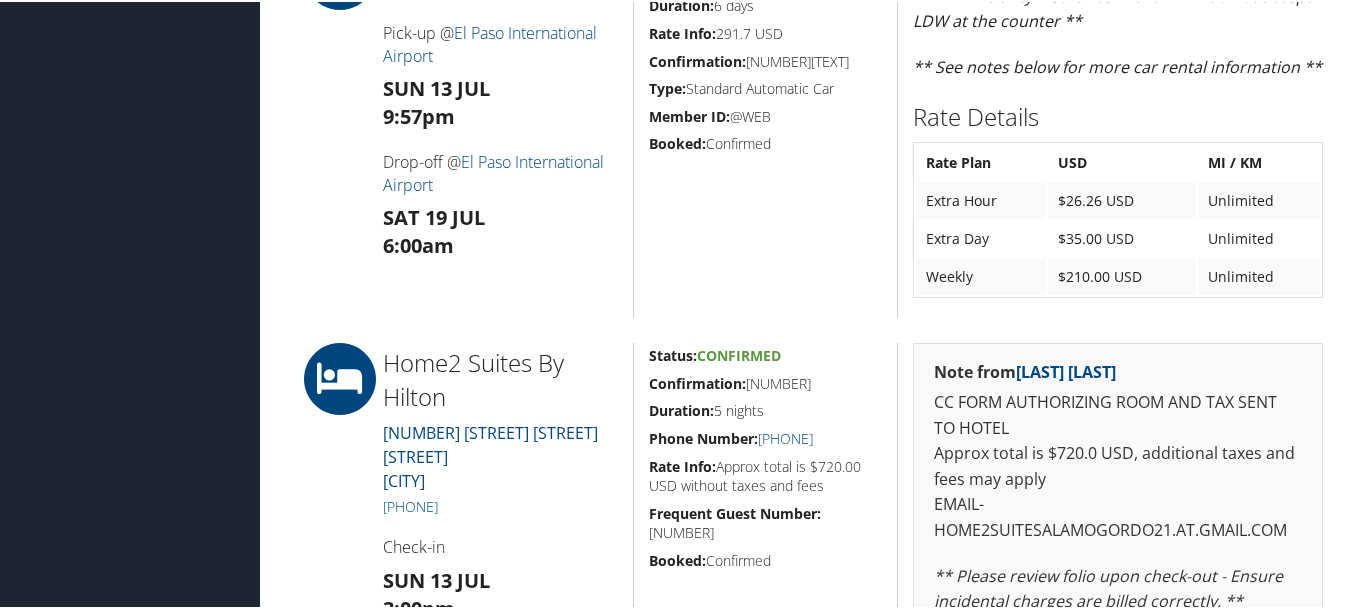 click on "Status:  Confirmed          Confirmation: 36522816US1          Duration:  6 days                                  Rate Info:  291.7 USD          Confirmation:  36522816US1                                  Type:  Standard  Automatic Car                          Member ID:  @WEB                                  Booked:  Confirmed" at bounding box center (765, 126) 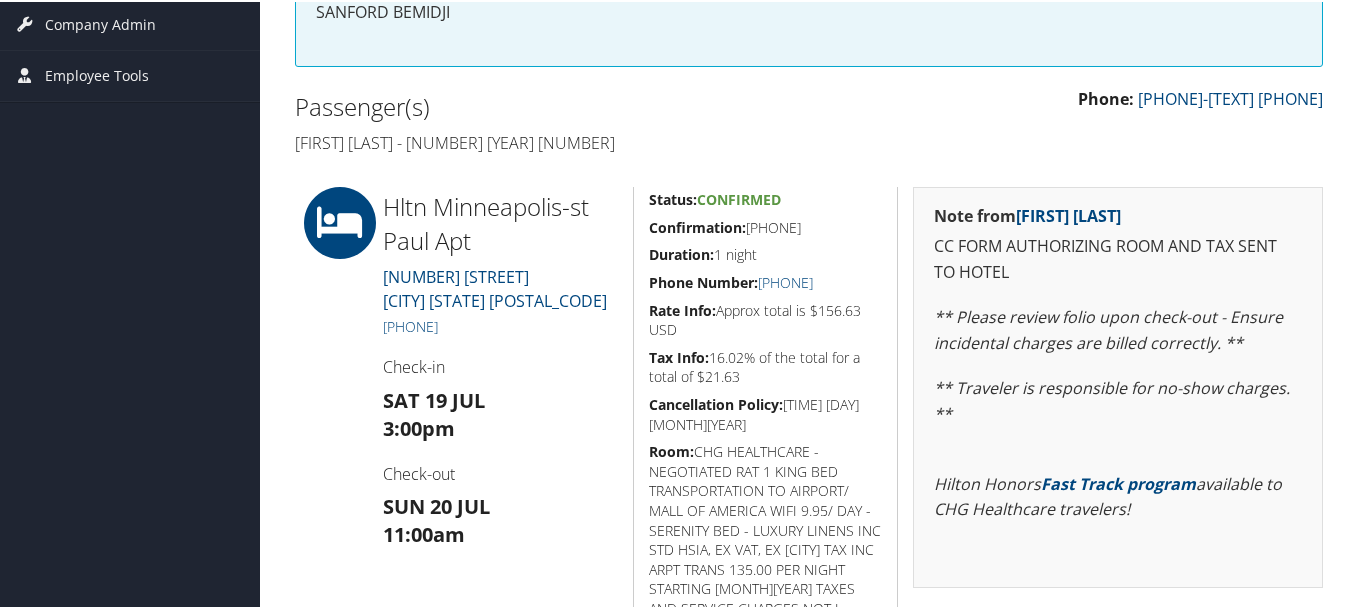 scroll, scrollTop: 335, scrollLeft: 0, axis: vertical 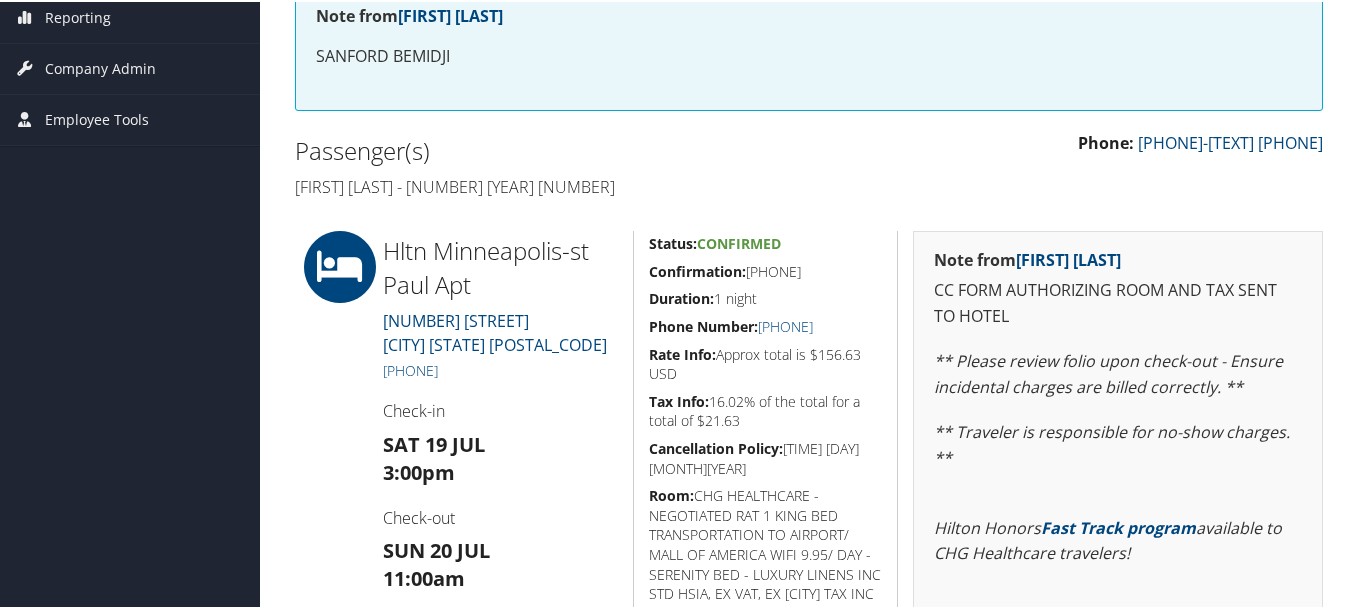 click on "Passenger(s)
[FIRST] [LAST] - [NUMBER] [YEAR] [NUMBER]" at bounding box center (544, 166) 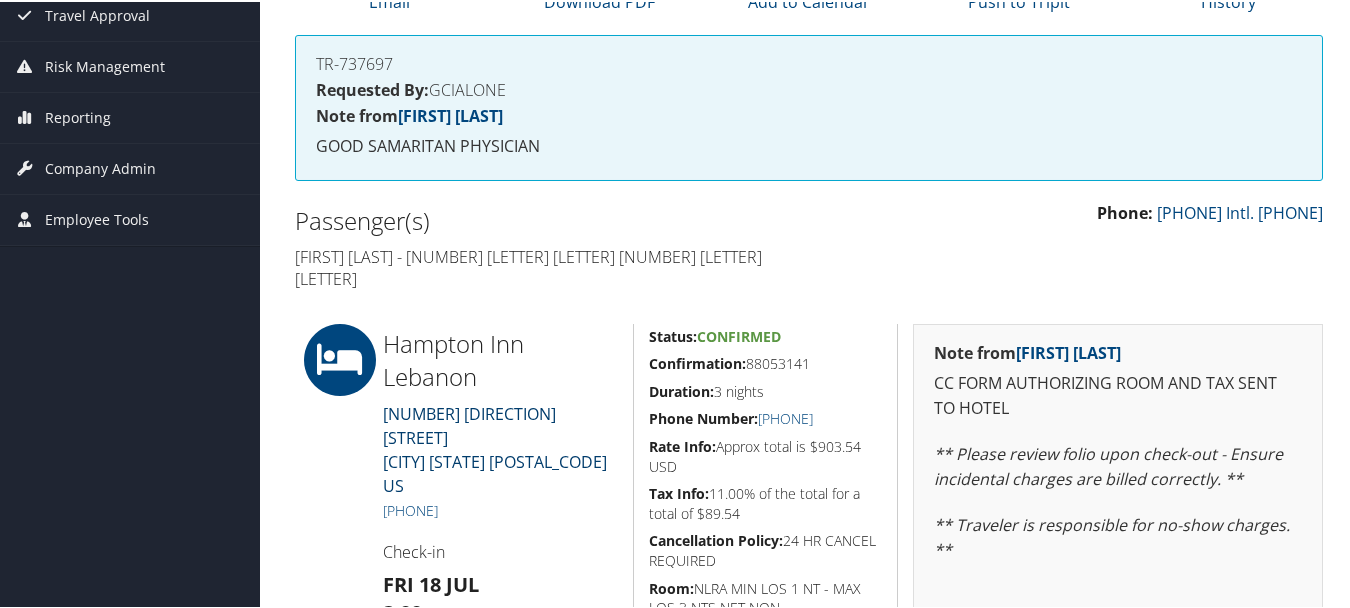 scroll, scrollTop: 200, scrollLeft: 0, axis: vertical 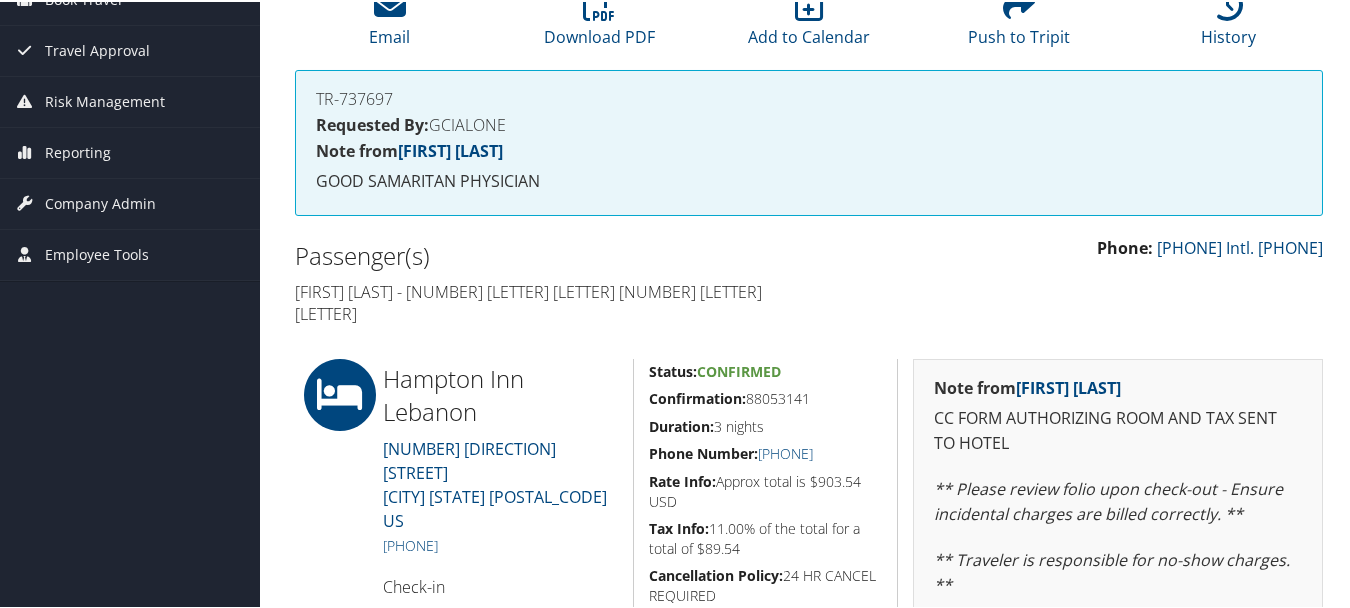 click on "Phone:   [PHONE] Intl. [PHONE]" at bounding box center (1073, 247) 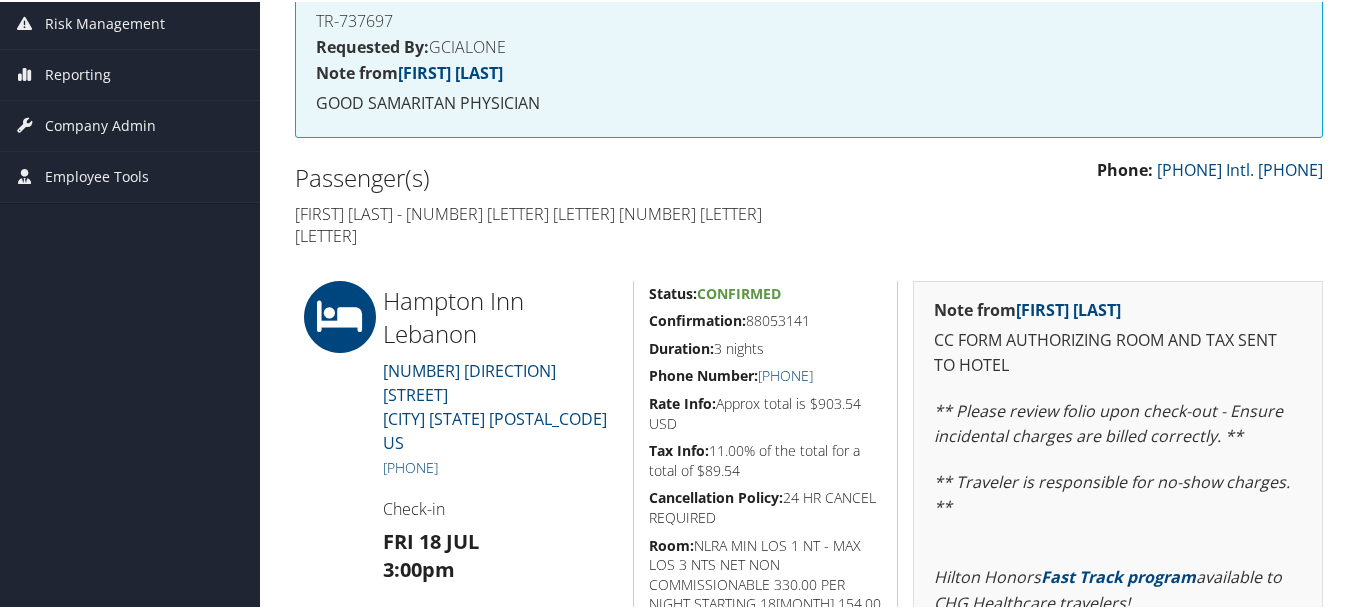 scroll, scrollTop: 243, scrollLeft: 0, axis: vertical 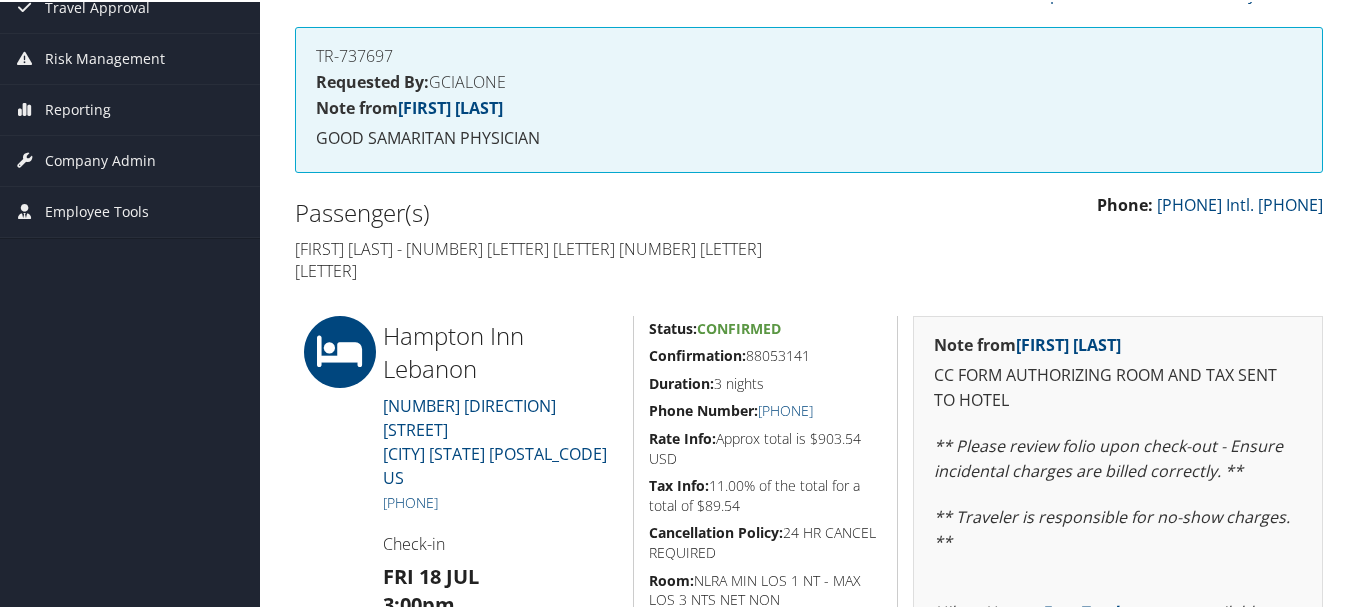 click on "Passenger(s)
[FIRST] [LAST] - [NUMBER] [LETTER] [LETTER] [NUMBER] [LETTER] [LETTER]" at bounding box center [544, 240] 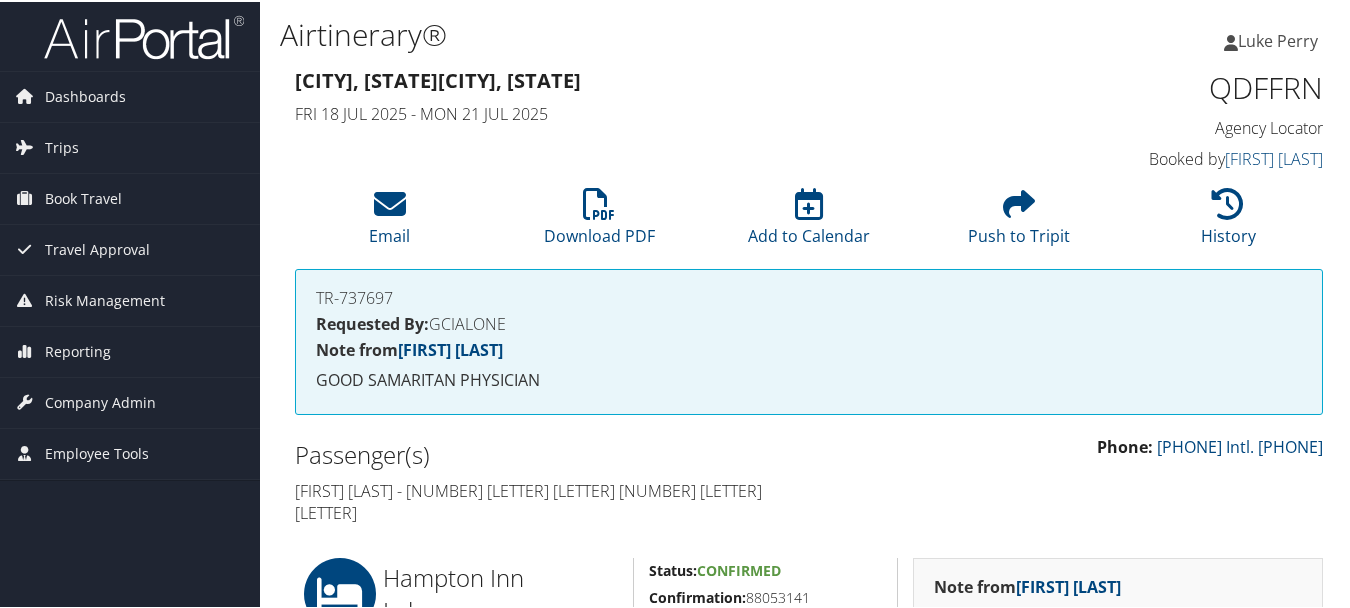 scroll, scrollTop: 0, scrollLeft: 0, axis: both 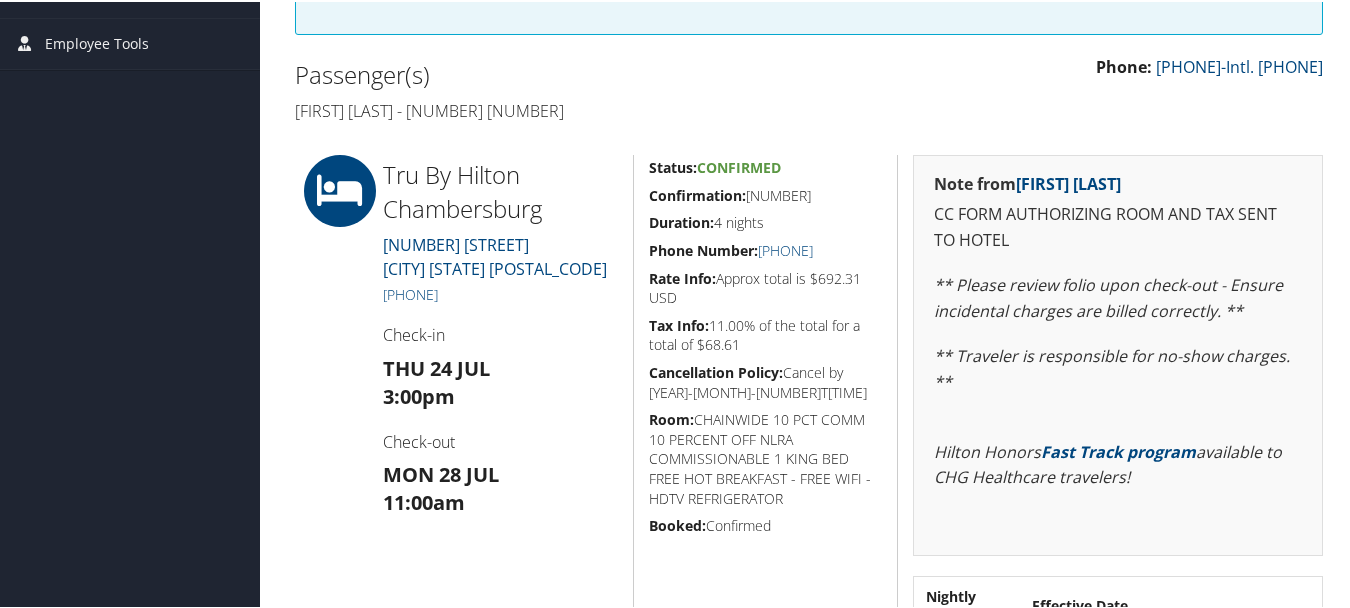 click on "Tax Info:  11.00% of the total for a total of $68.61" at bounding box center [766, 333] 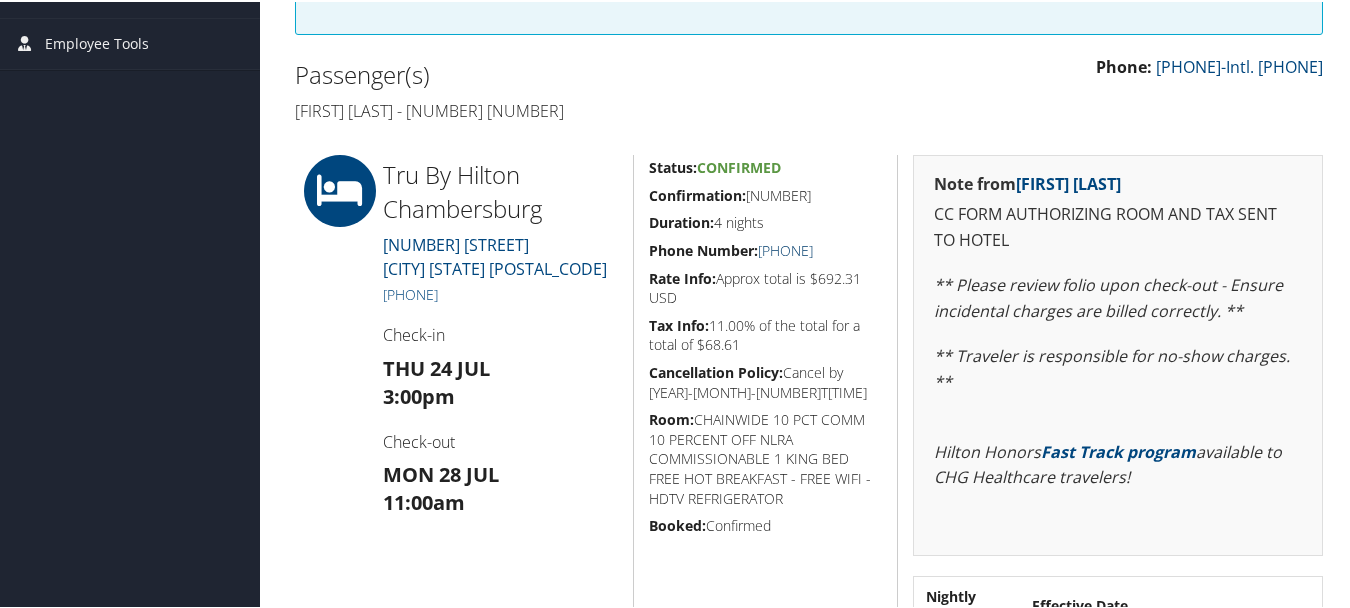 drag, startPoint x: 882, startPoint y: 247, endPoint x: 775, endPoint y: 254, distance: 107.22873 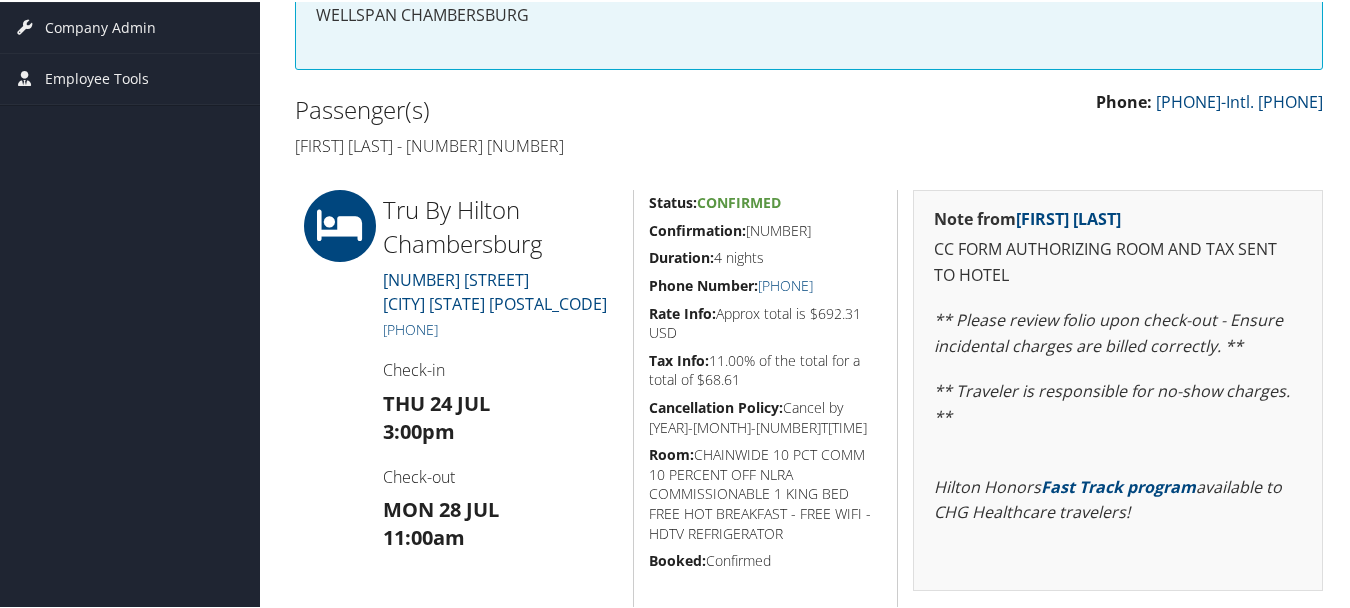 scroll, scrollTop: 411, scrollLeft: 0, axis: vertical 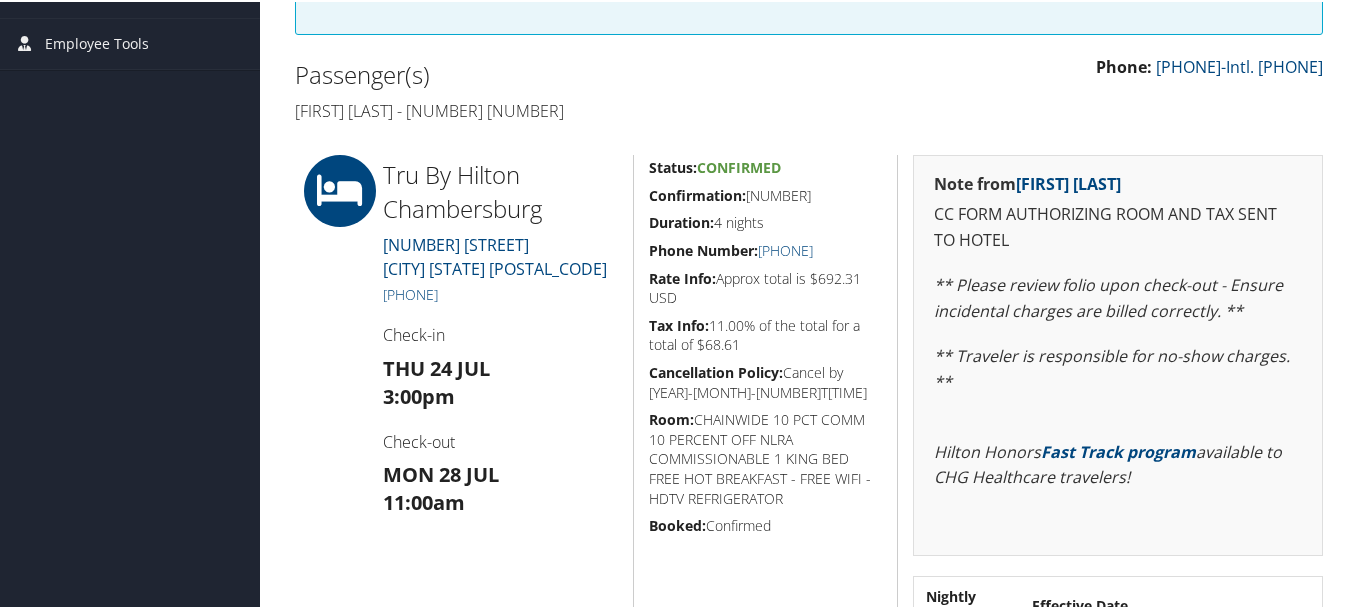 click on "Duration:  4 nights" at bounding box center [766, 221] 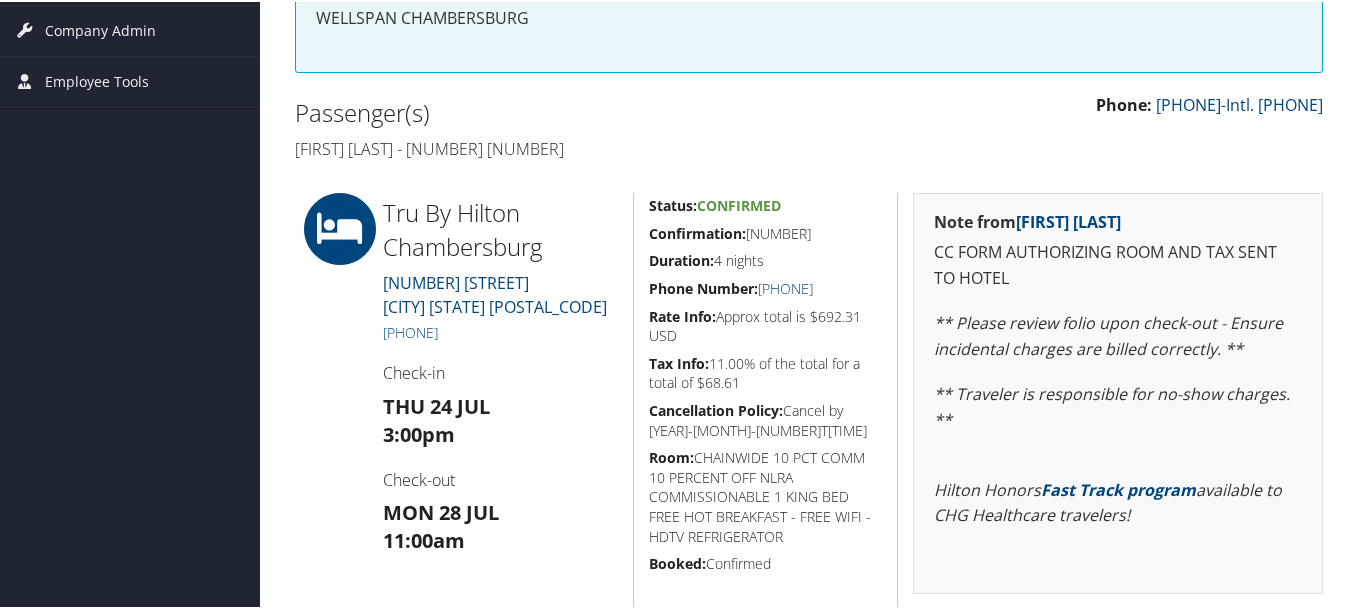 scroll, scrollTop: 311, scrollLeft: 0, axis: vertical 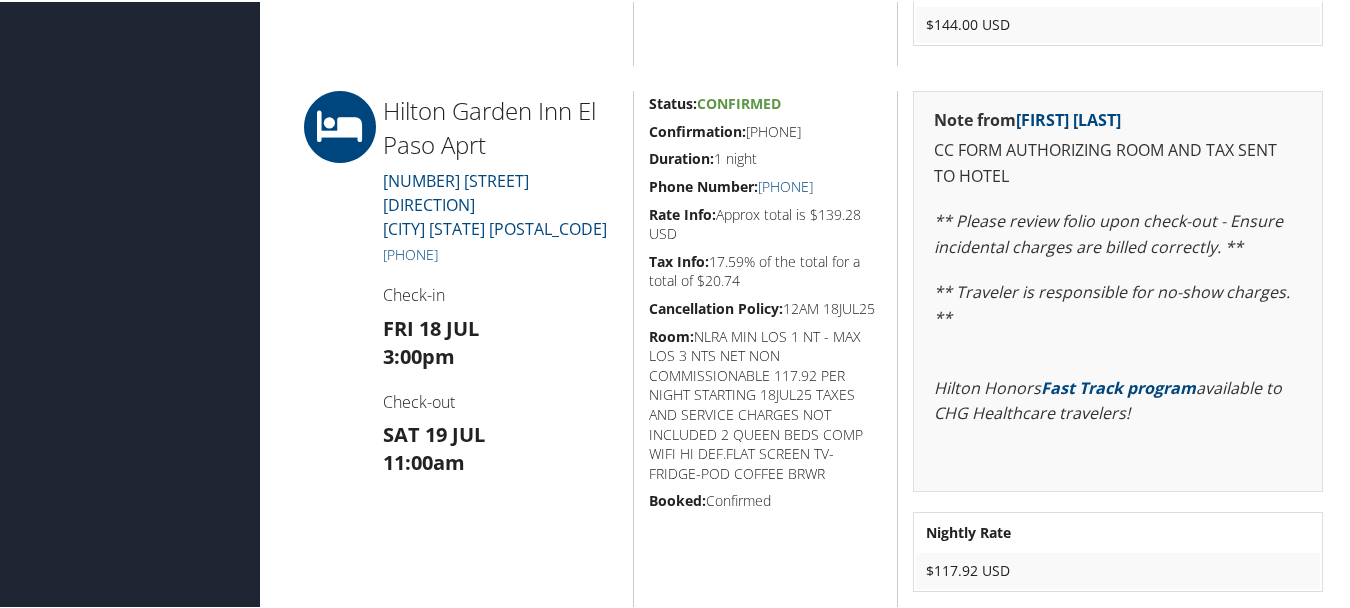 click on "Room:" at bounding box center (671, 334) 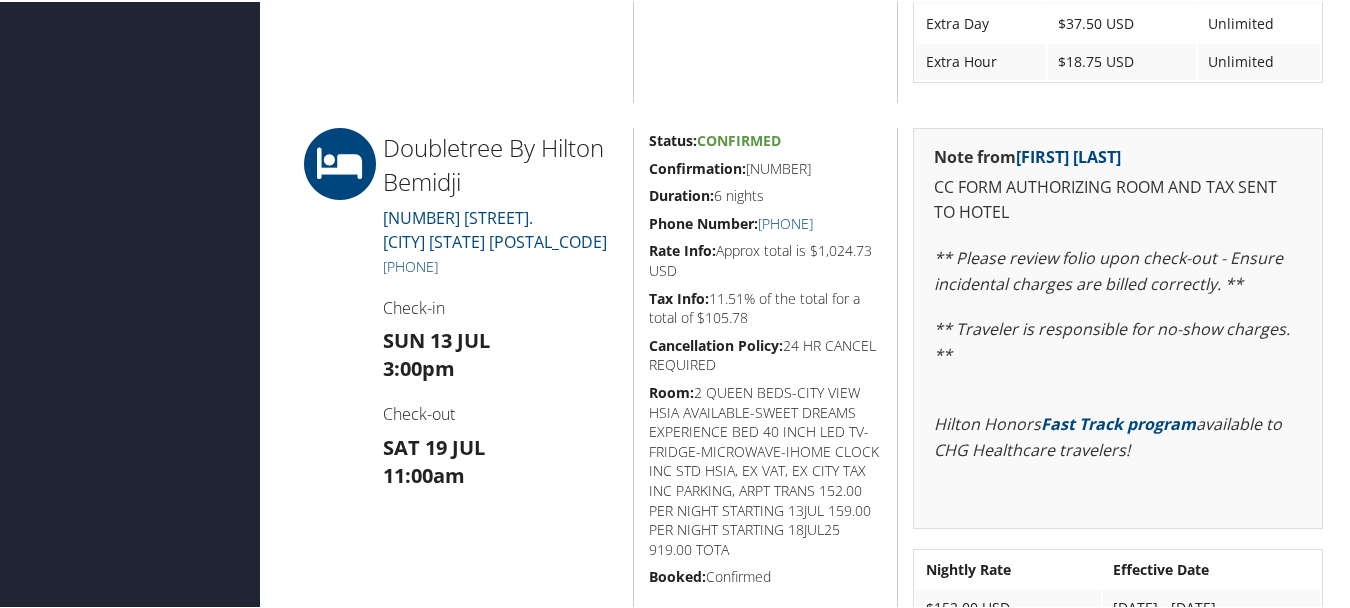 scroll, scrollTop: 1700, scrollLeft: 0, axis: vertical 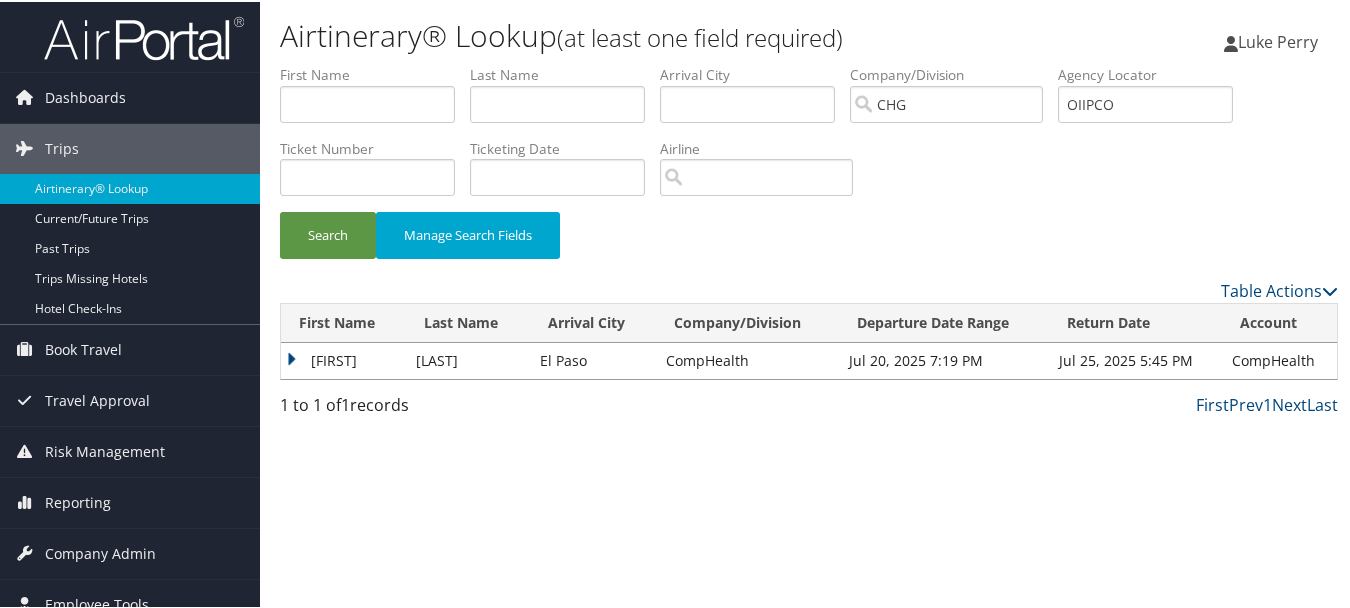 click on "Airtinerary® Lookup  (at least one field required)
[FIRST] [LAST]
[FIRST] [LAST]
My Settings
Travel Agency Contacts
View Travel Profile
Give Feedback
Sign Out" at bounding box center (809, 304) 